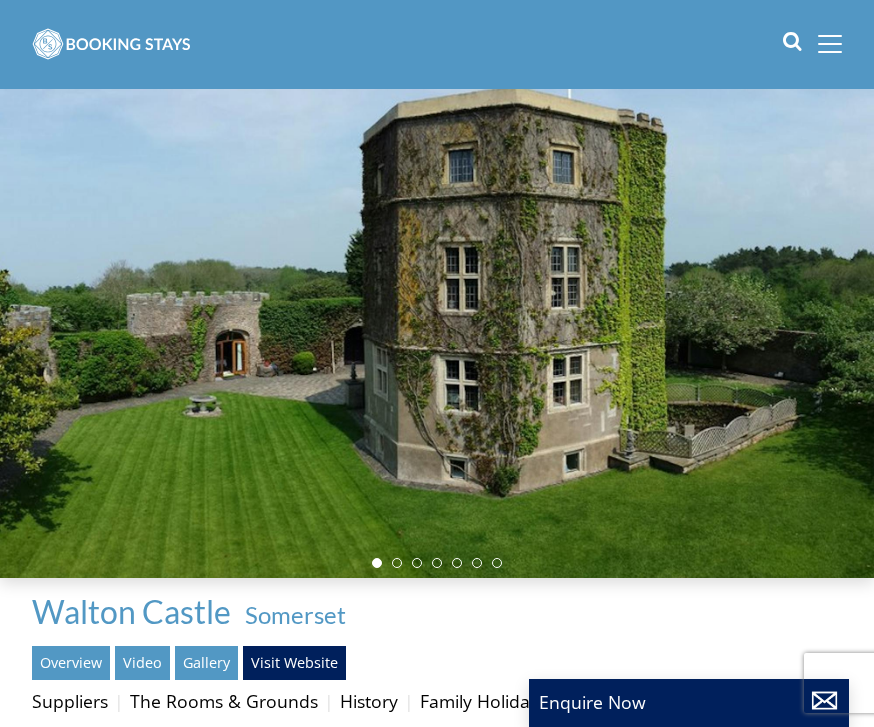 scroll, scrollTop: 0, scrollLeft: 0, axis: both 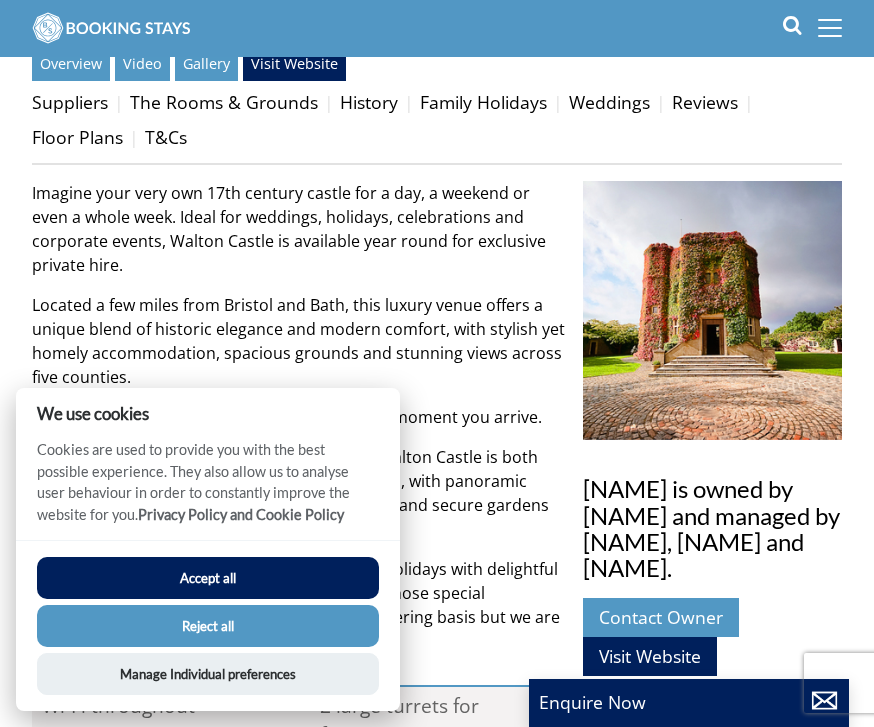 click on "Accept all" at bounding box center (208, 578) 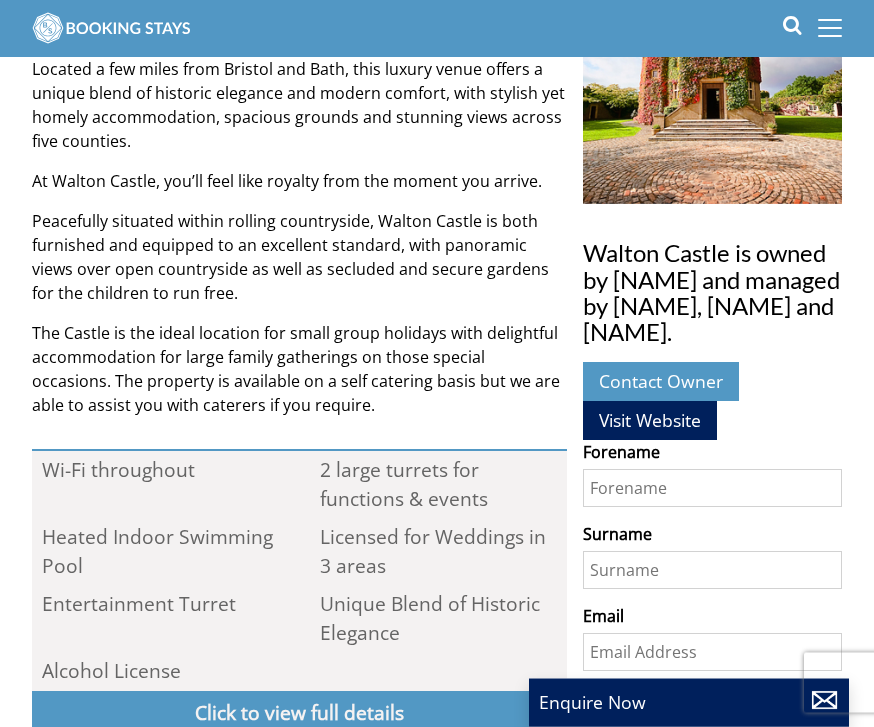 scroll, scrollTop: 804, scrollLeft: 0, axis: vertical 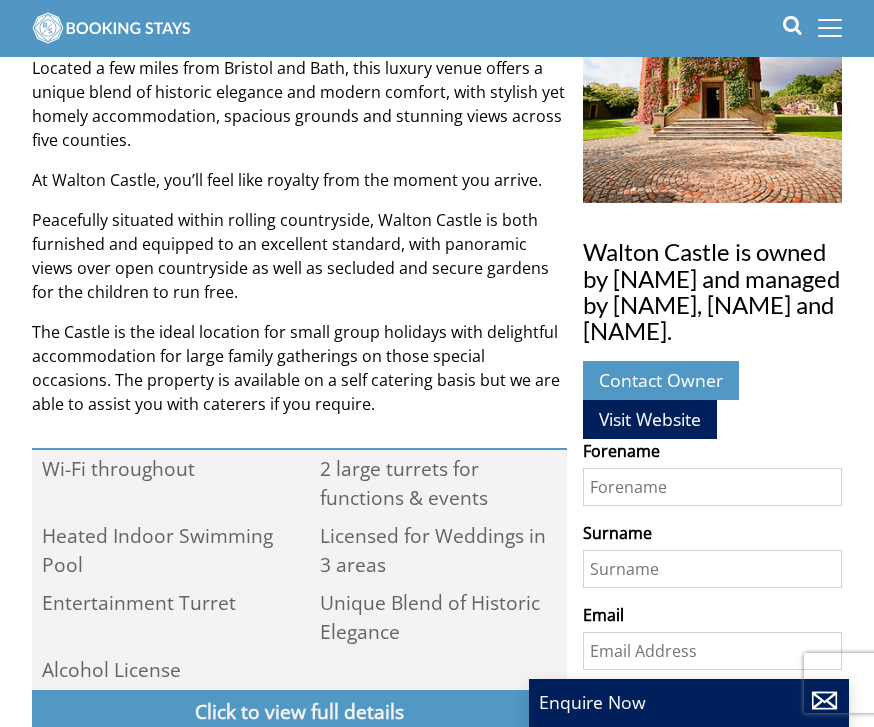 click on "Click to view full details" at bounding box center [299, 712] 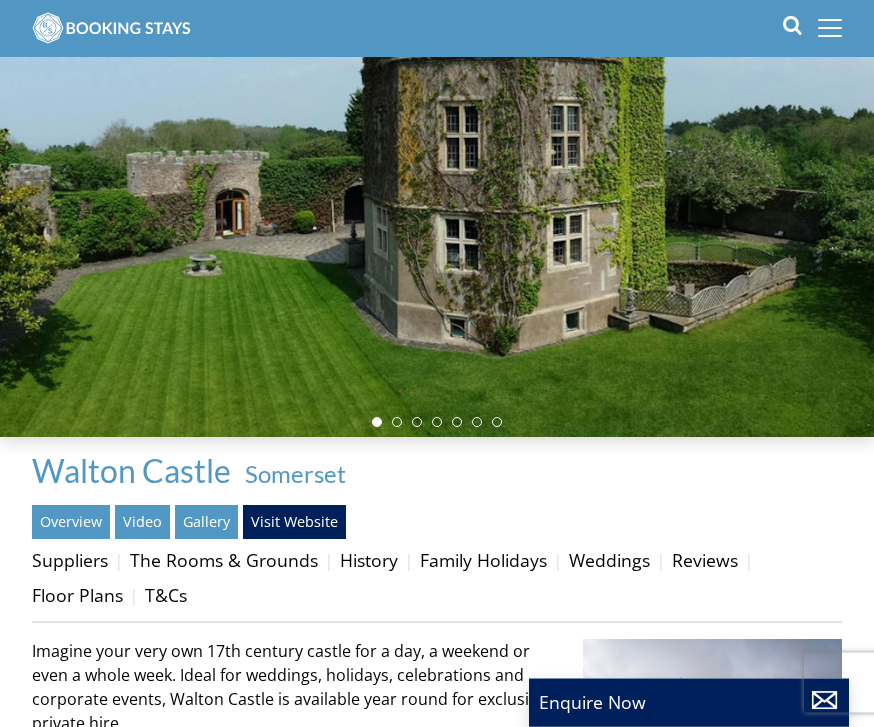scroll, scrollTop: 109, scrollLeft: 0, axis: vertical 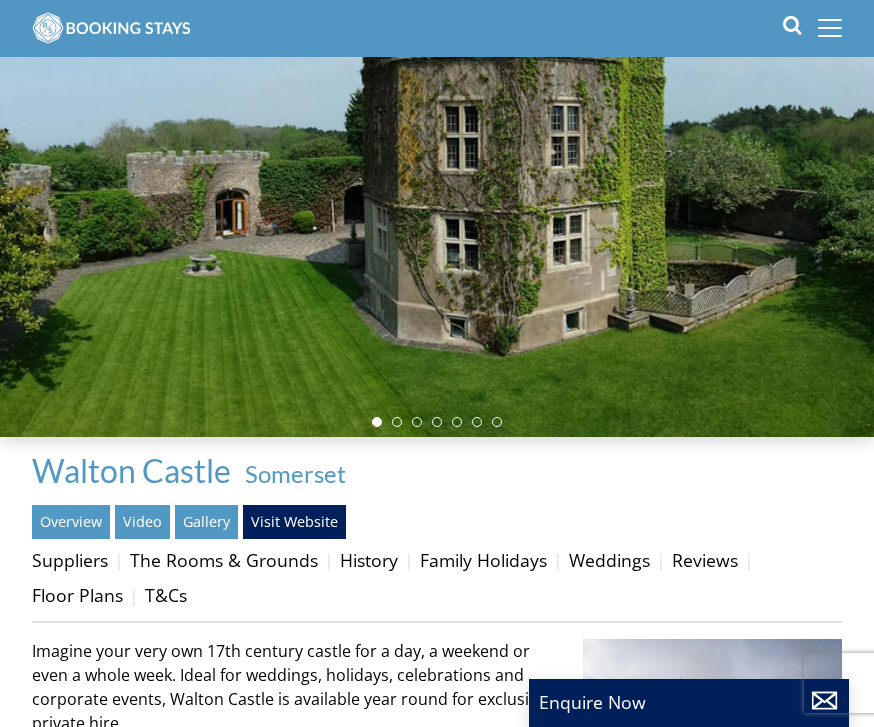 click on "Gallery" at bounding box center (206, 522) 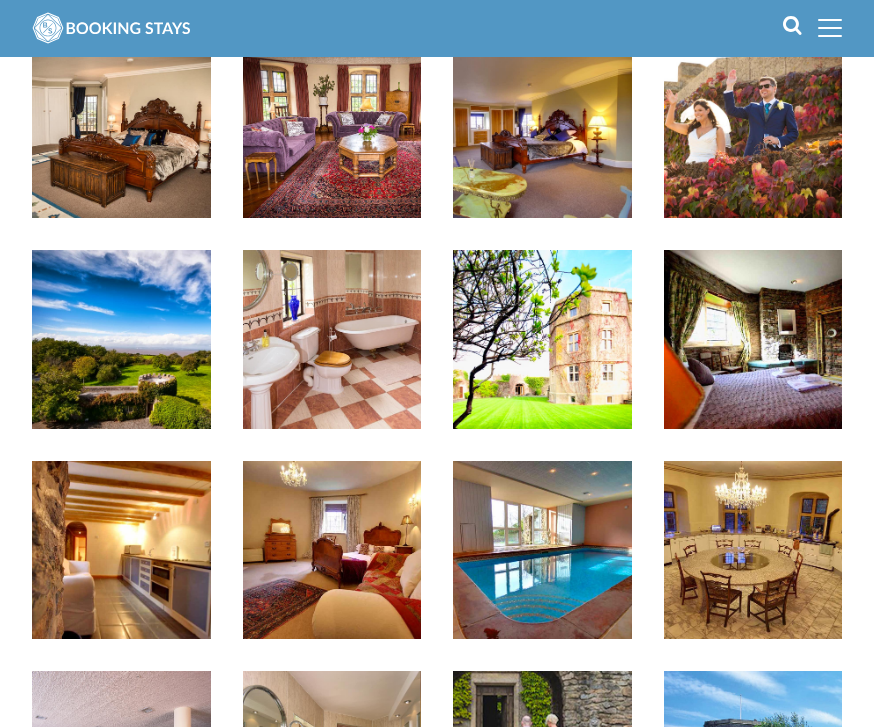 scroll, scrollTop: 714, scrollLeft: 0, axis: vertical 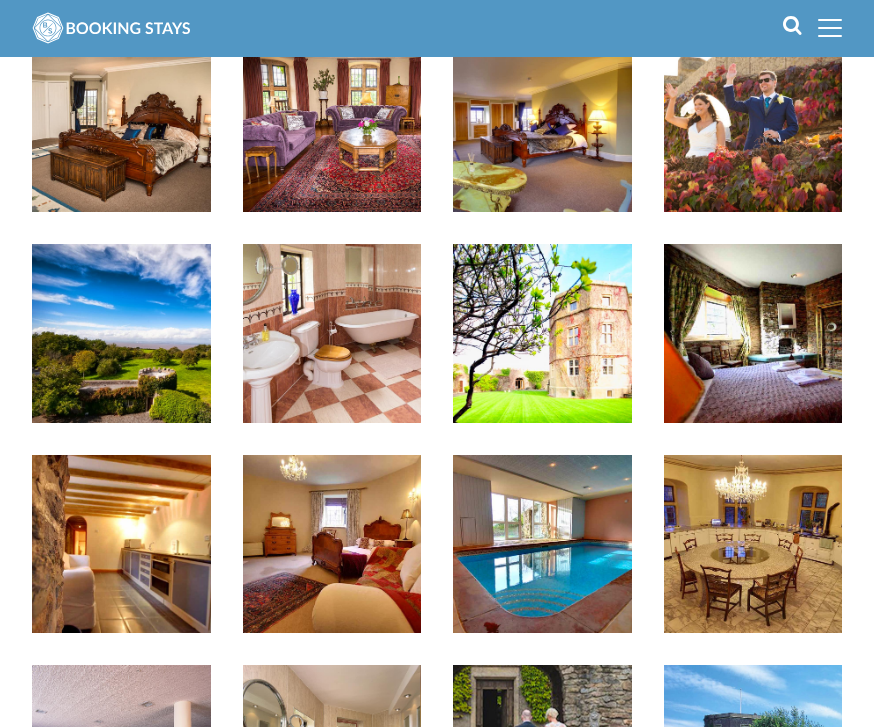 click at bounding box center (542, 544) 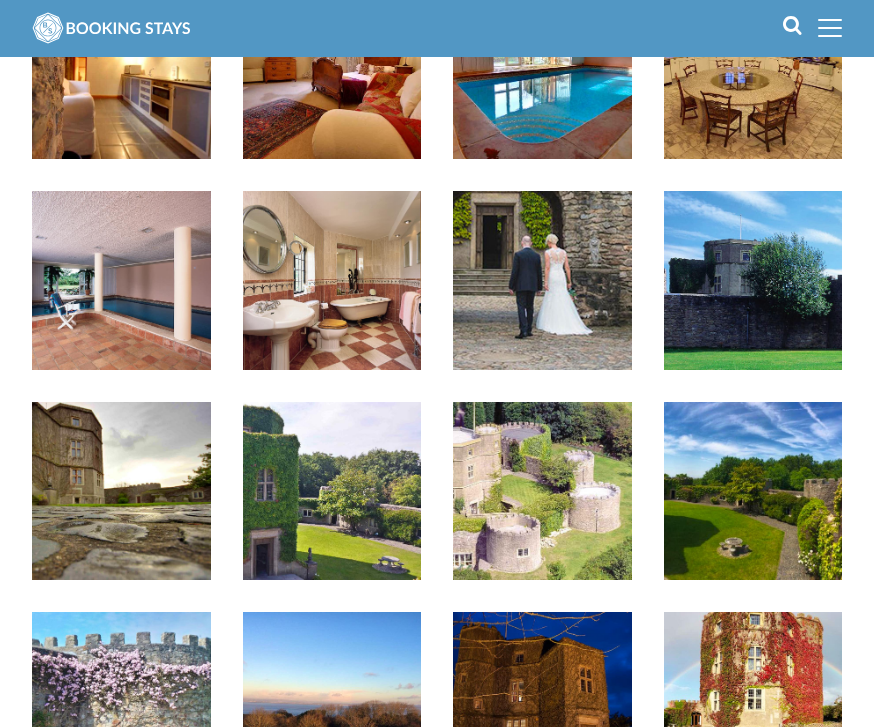 scroll, scrollTop: 1197, scrollLeft: 0, axis: vertical 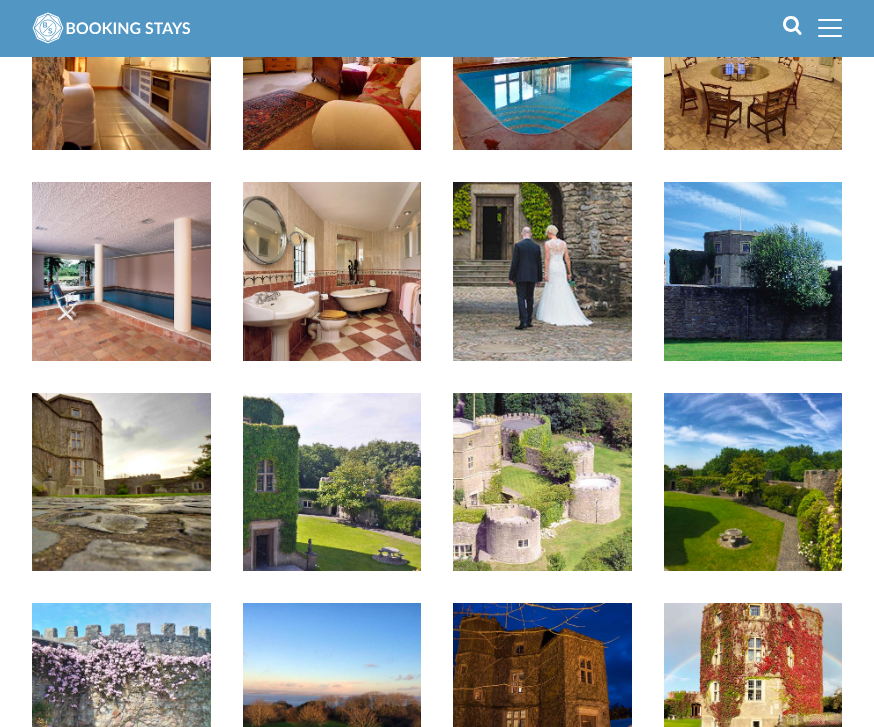 click at bounding box center (542, 482) 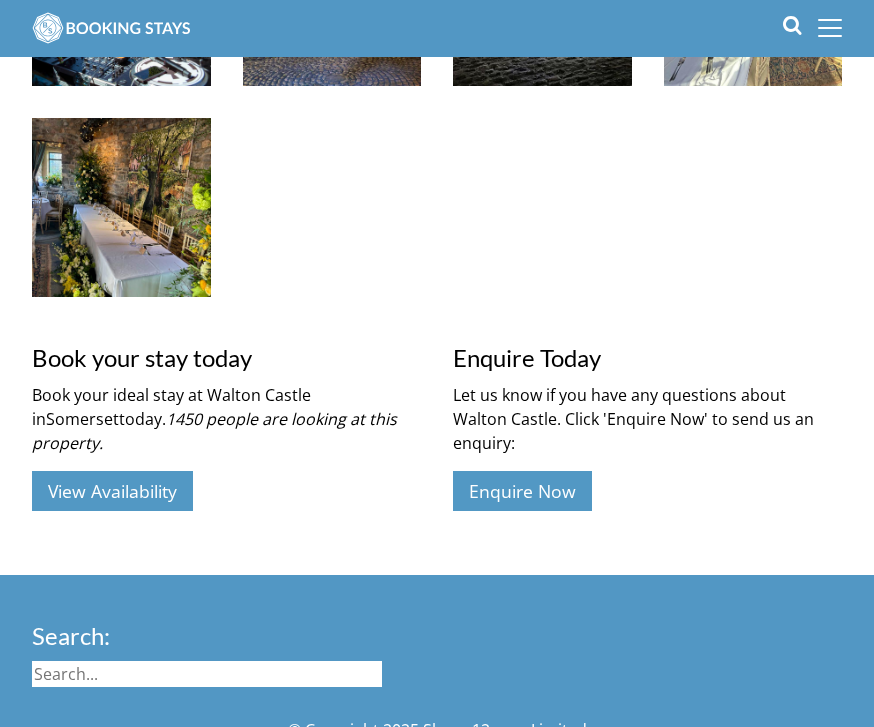 scroll, scrollTop: 6734, scrollLeft: 0, axis: vertical 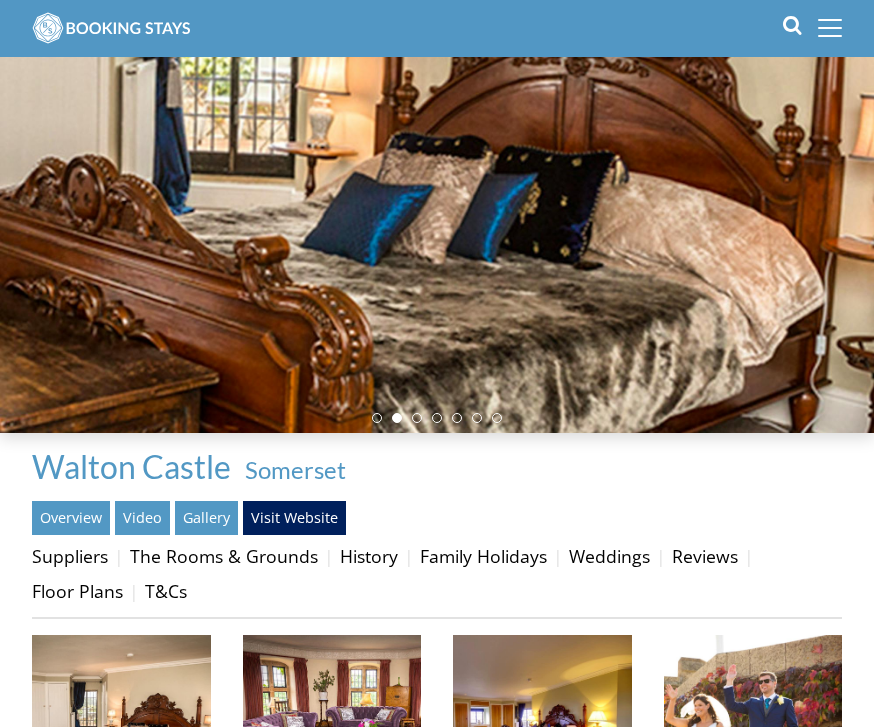 click on "Visit Website" at bounding box center [294, 518] 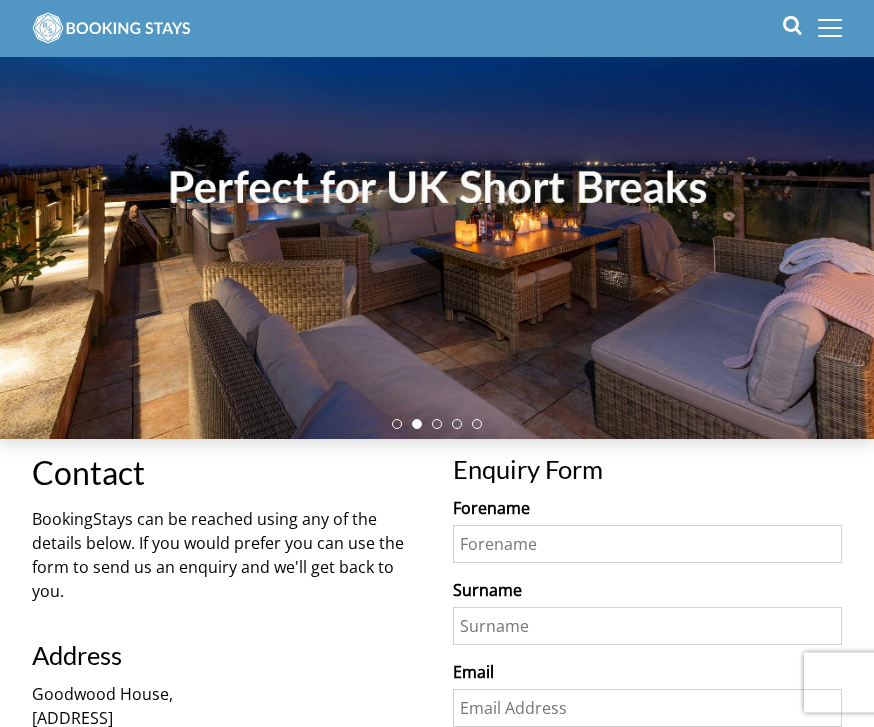 scroll, scrollTop: 0, scrollLeft: 0, axis: both 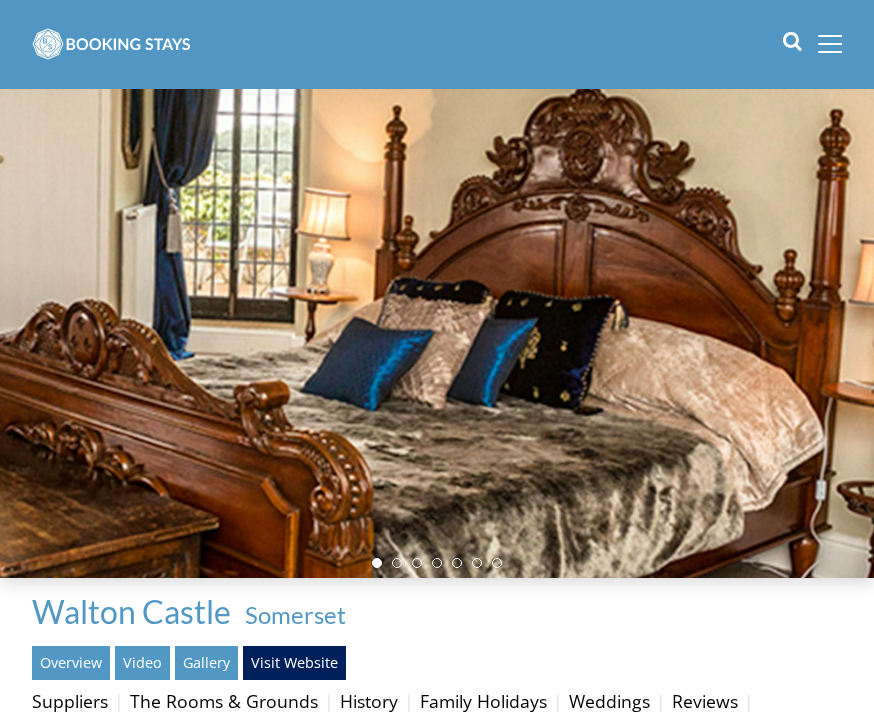 click at bounding box center (830, 44) 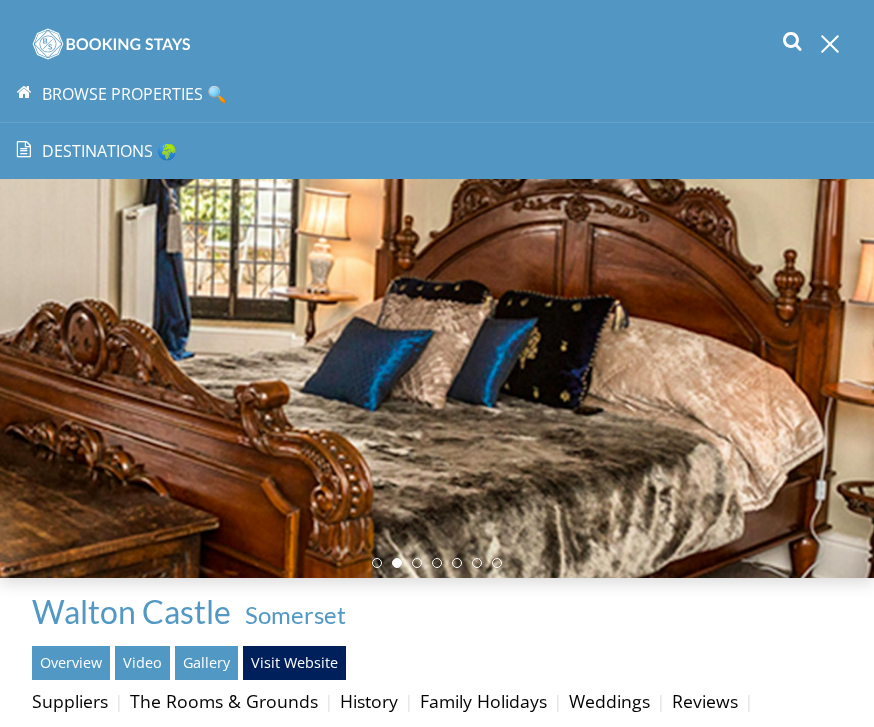 click at bounding box center (437, 333) 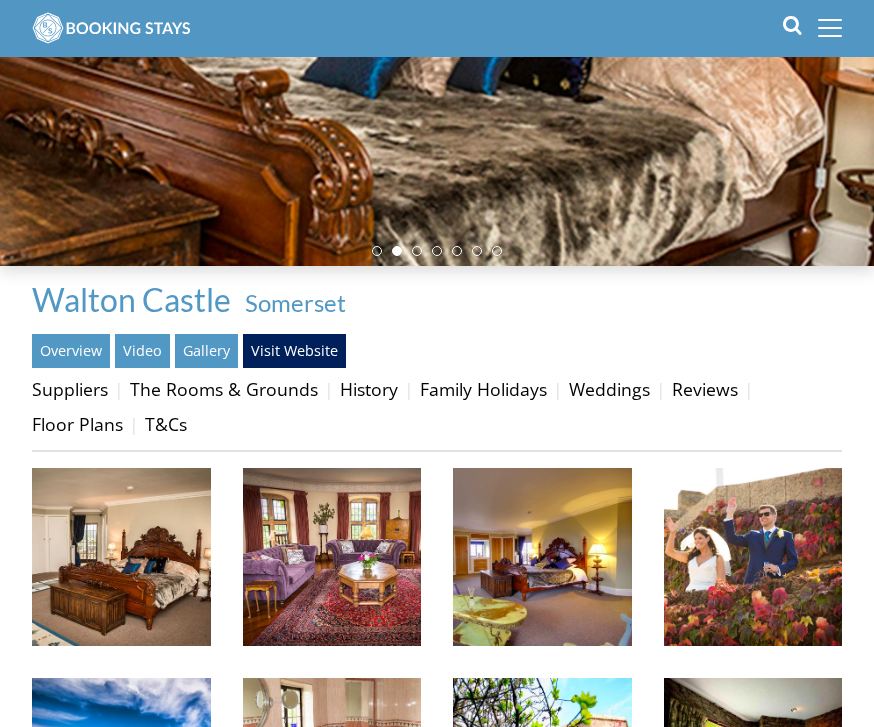 scroll, scrollTop: 278, scrollLeft: 0, axis: vertical 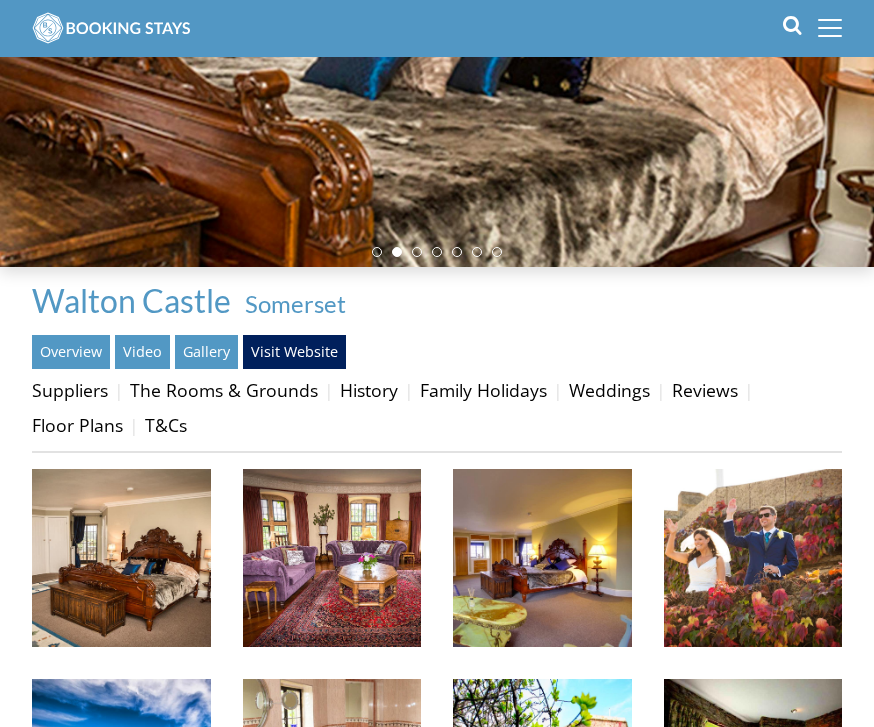 click on "Suppliers" at bounding box center [70, 391] 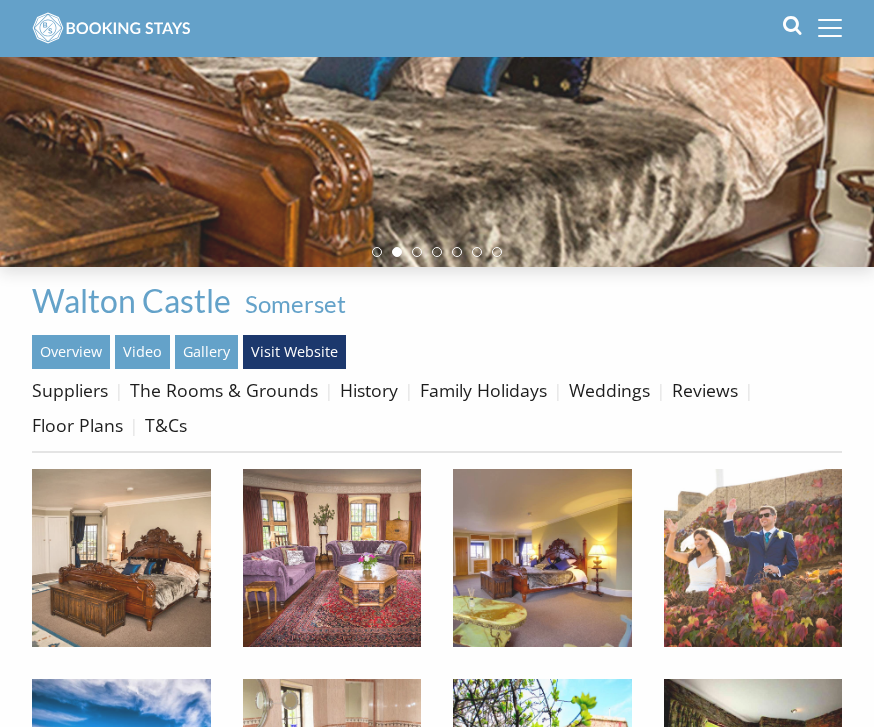 scroll, scrollTop: 279, scrollLeft: 0, axis: vertical 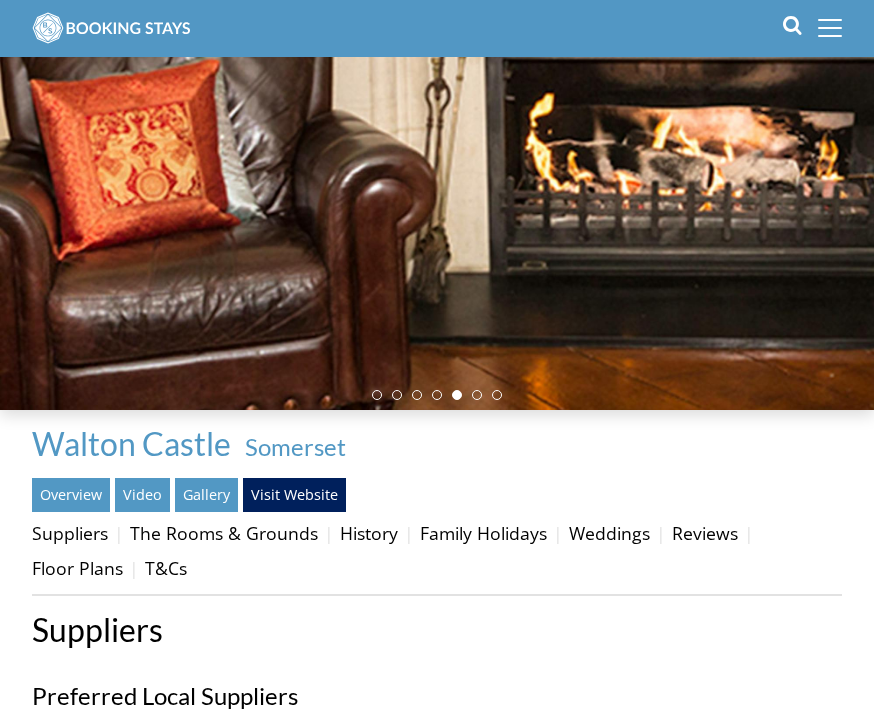 click on "The Rooms & Grounds" at bounding box center (224, 533) 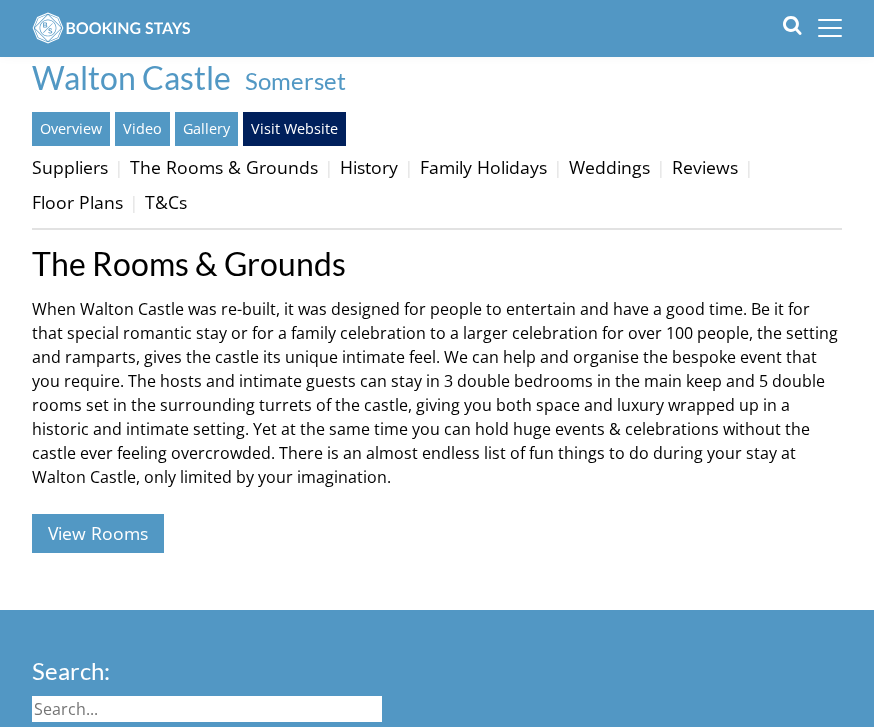scroll, scrollTop: 508, scrollLeft: 0, axis: vertical 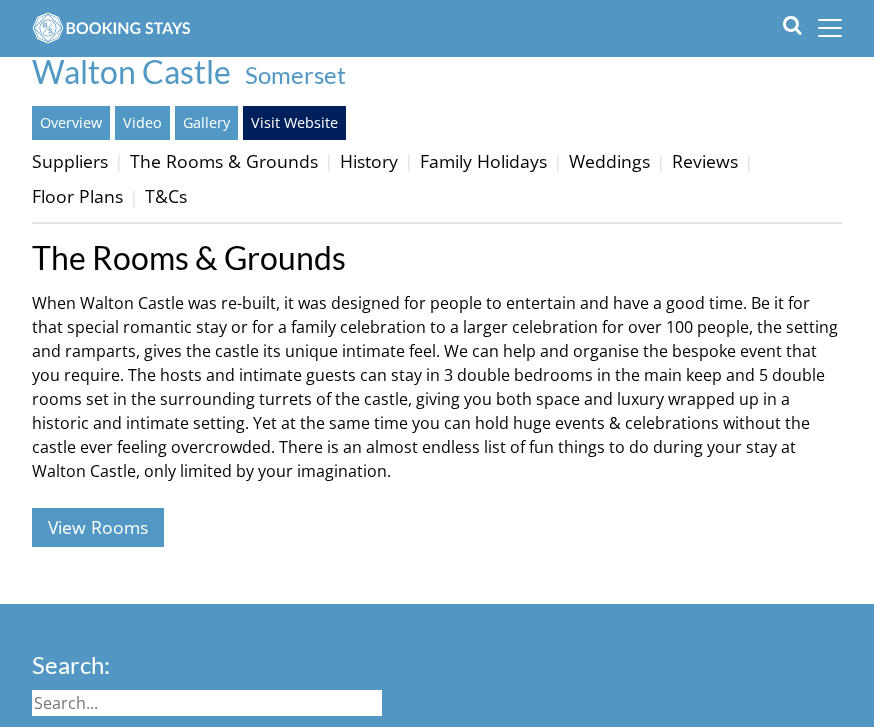 click on "View Rooms" at bounding box center [98, 527] 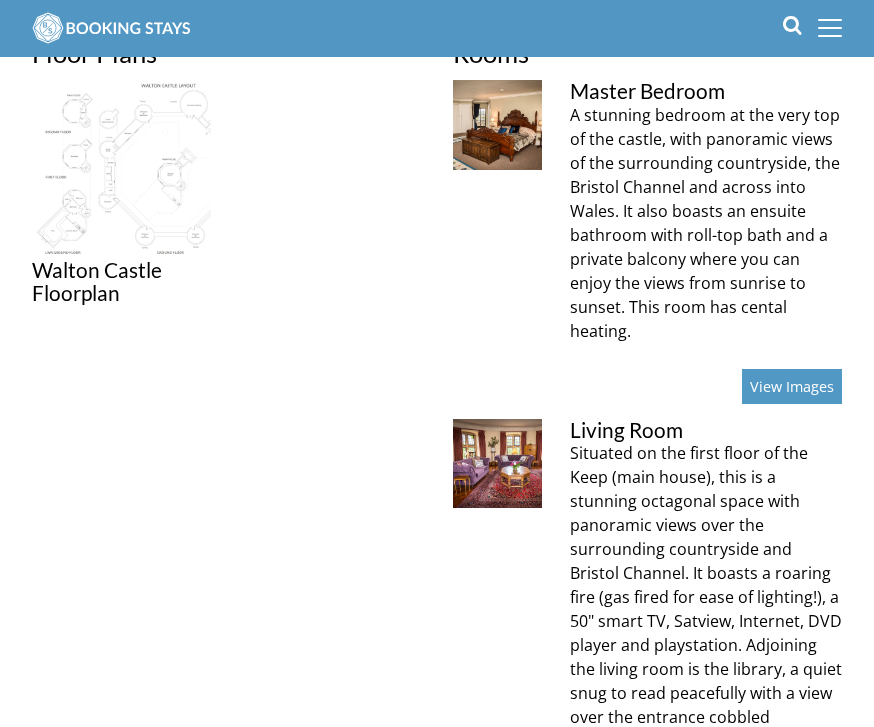 scroll, scrollTop: 747, scrollLeft: 0, axis: vertical 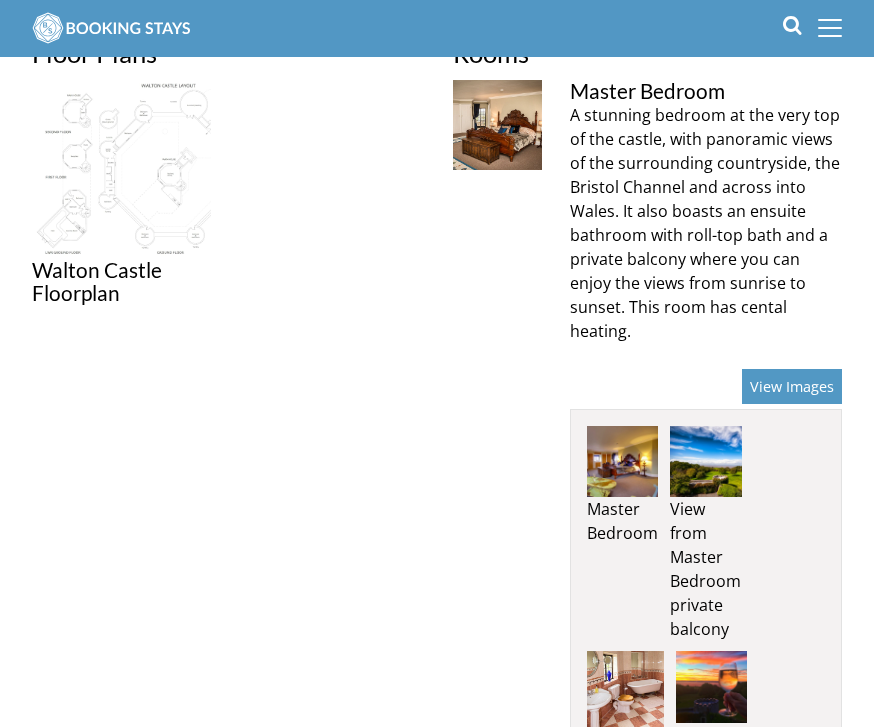 click at bounding box center [622, 461] 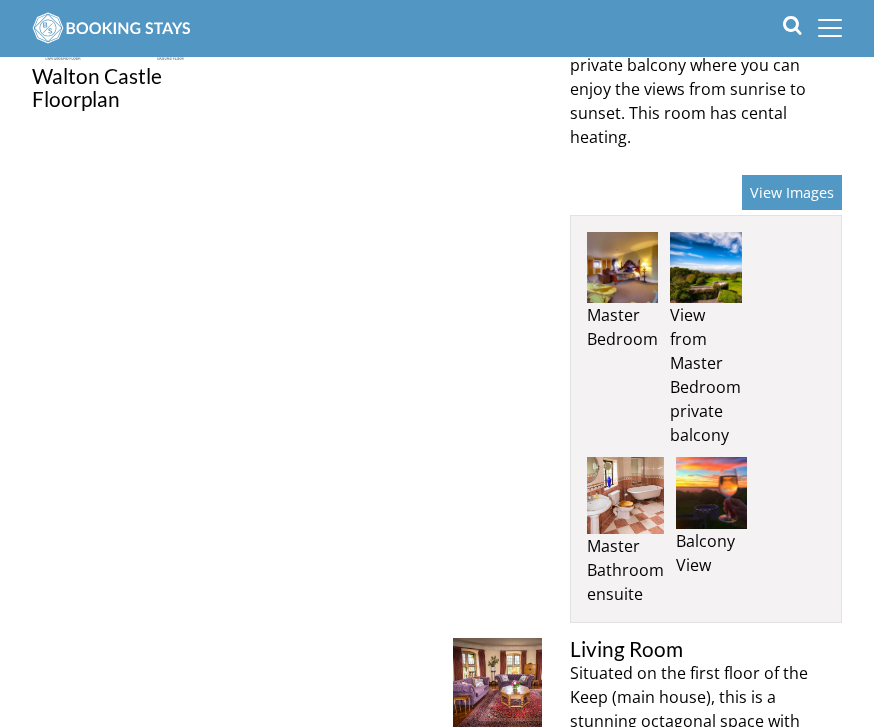 scroll, scrollTop: 937, scrollLeft: 0, axis: vertical 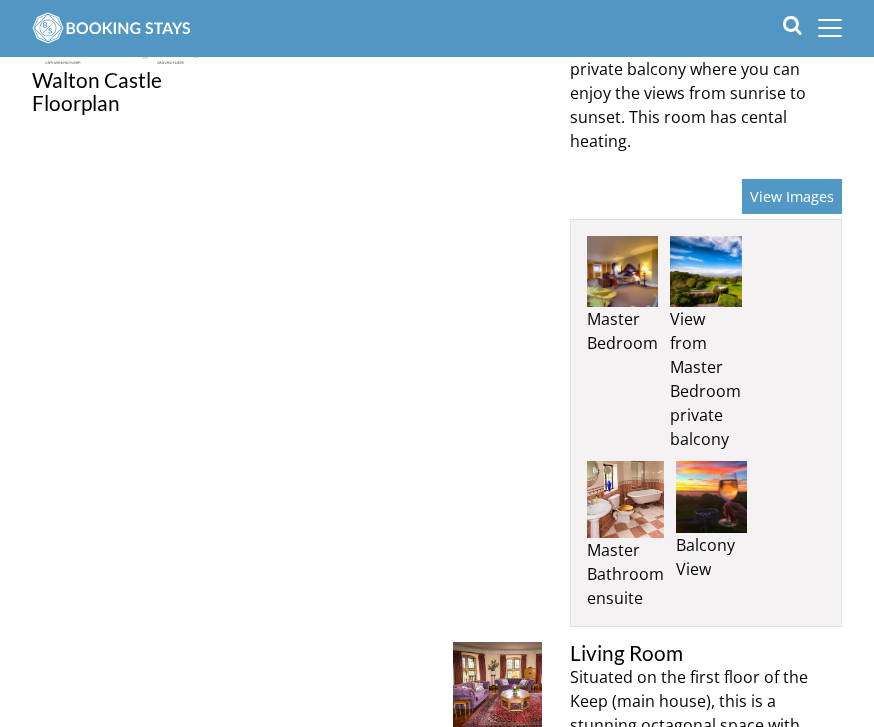 click at bounding box center [625, 499] 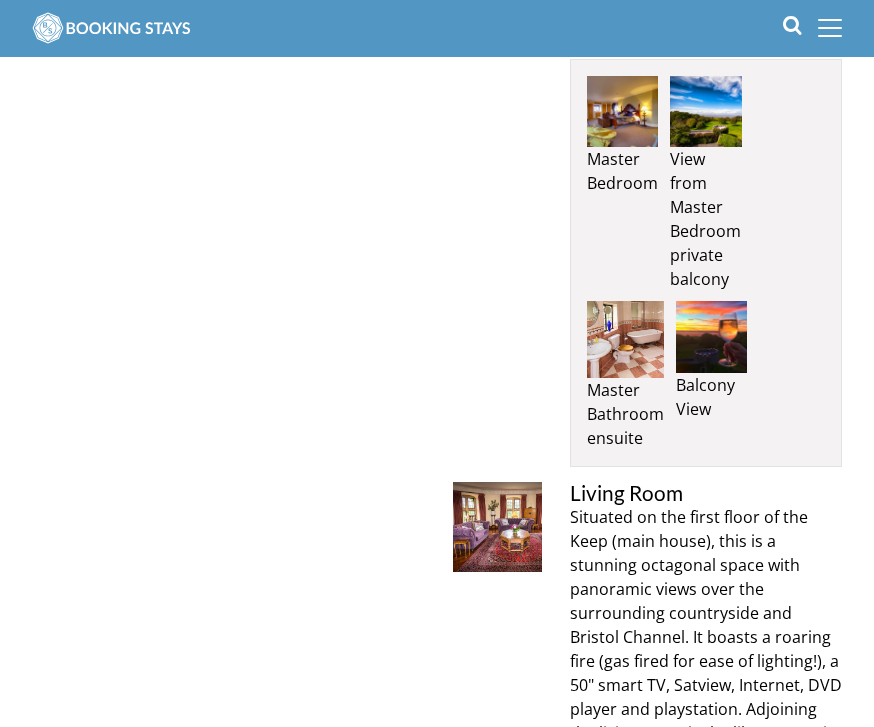 scroll, scrollTop: 1094, scrollLeft: 0, axis: vertical 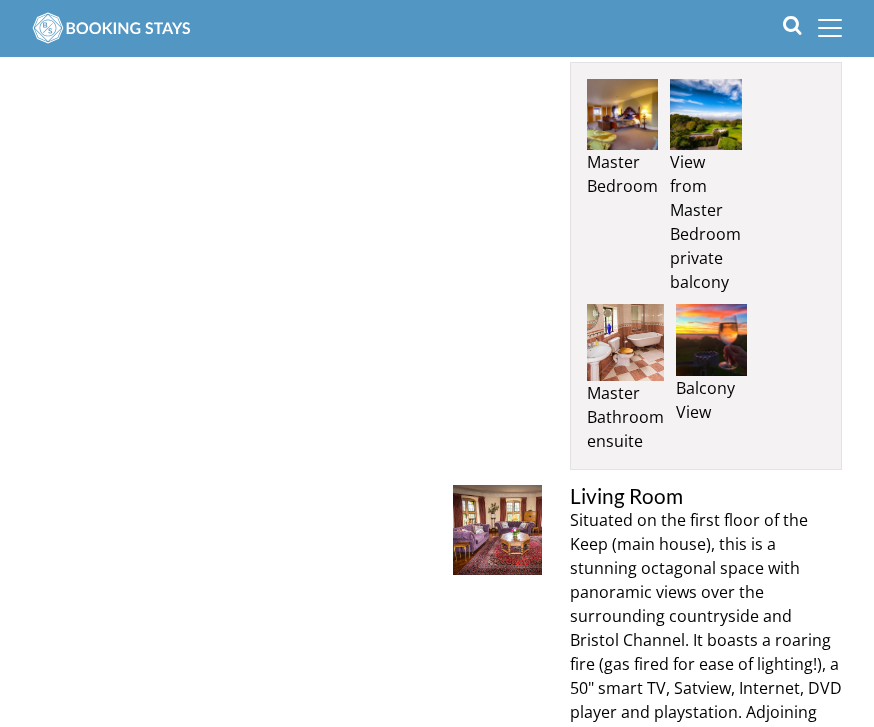 click at bounding box center (497, 529) 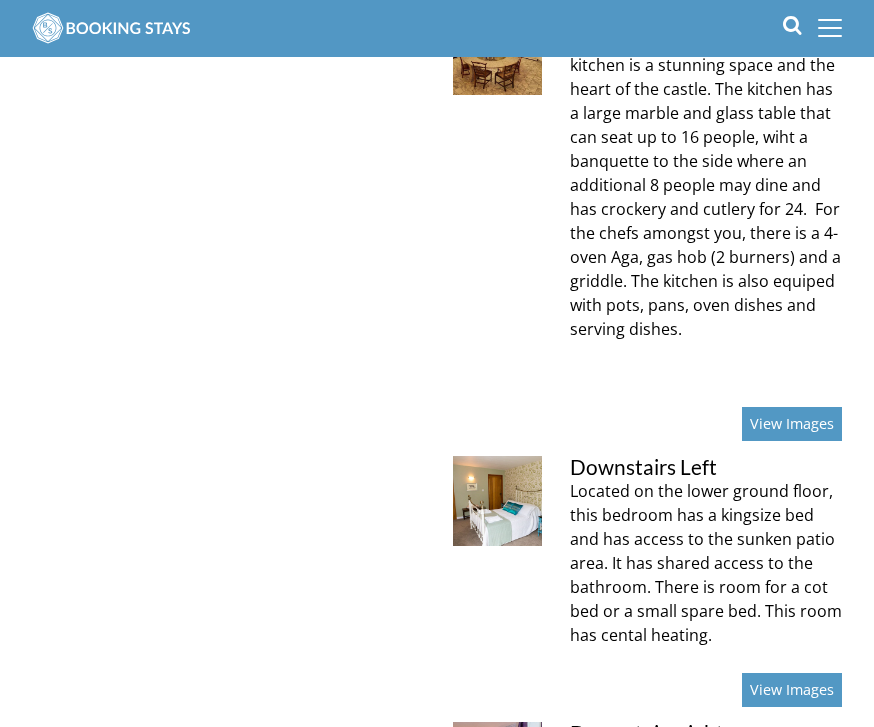 scroll, scrollTop: 1939, scrollLeft: 0, axis: vertical 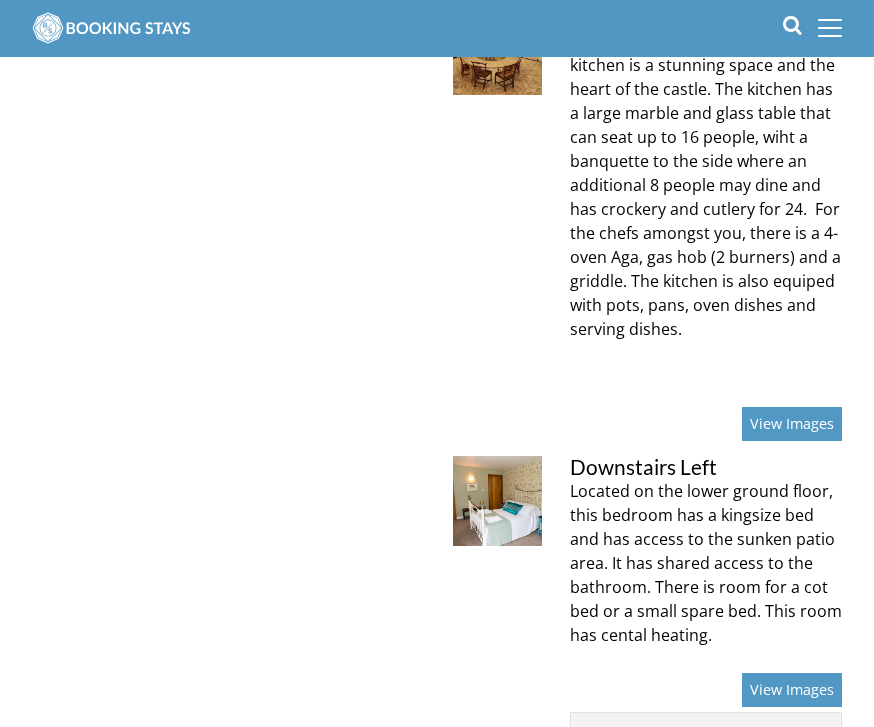 click at bounding box center (497, 500) 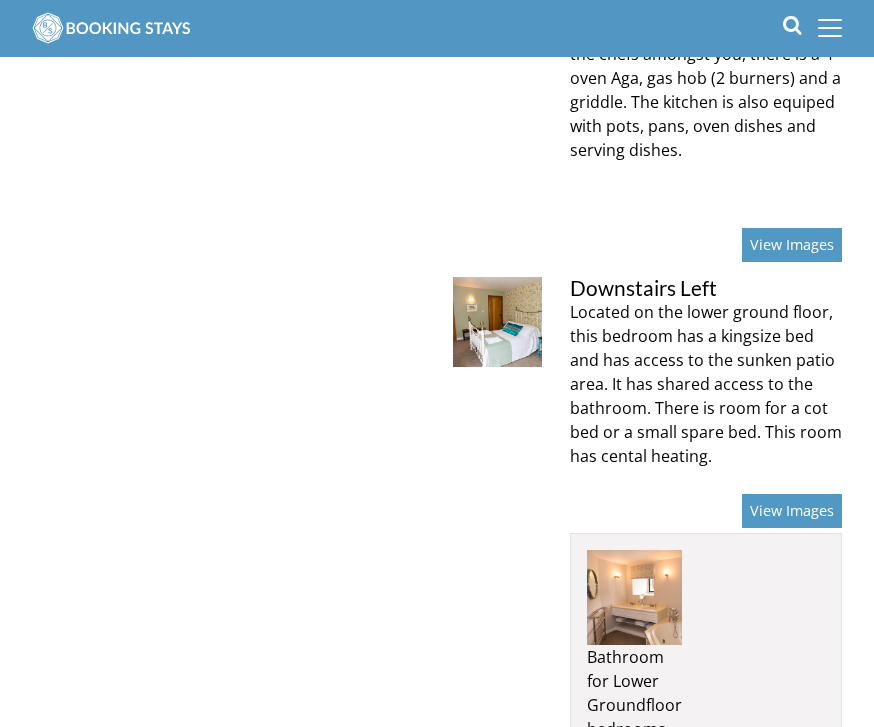 scroll, scrollTop: 2118, scrollLeft: 0, axis: vertical 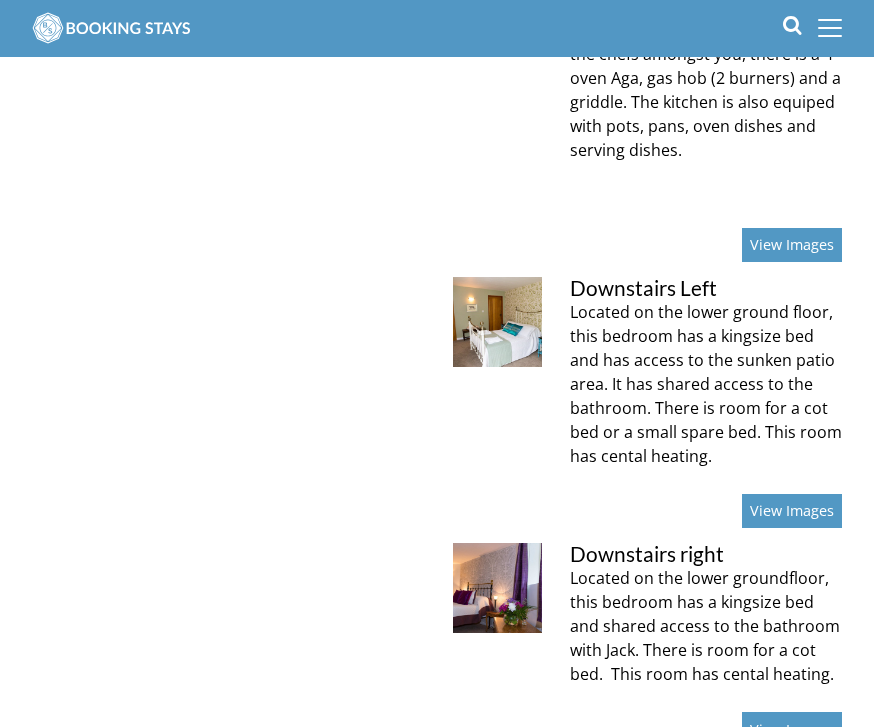 click at bounding box center [497, 587] 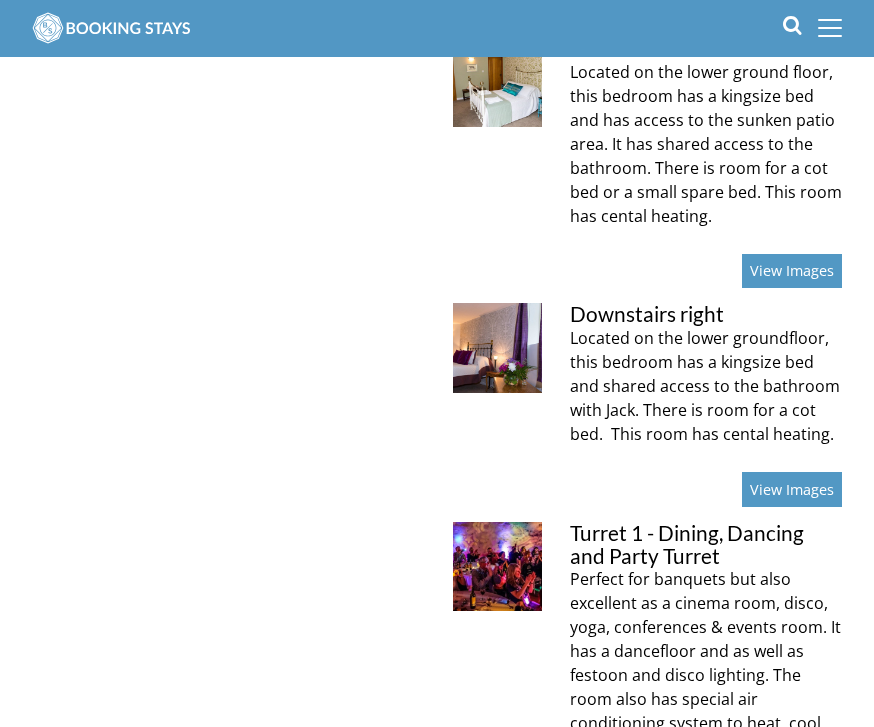 scroll, scrollTop: 2358, scrollLeft: 0, axis: vertical 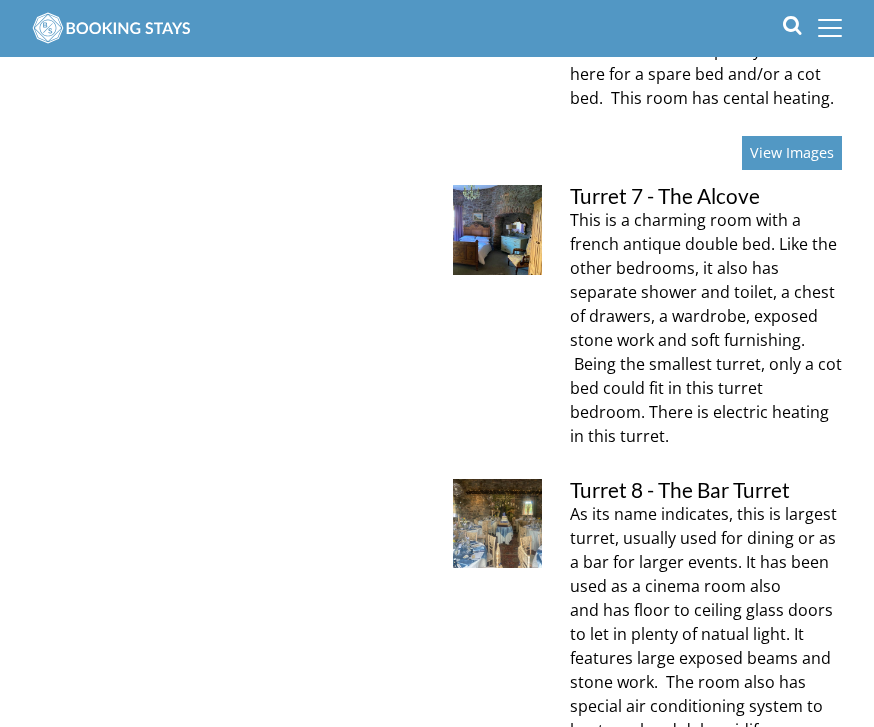 click at bounding box center [497, 523] 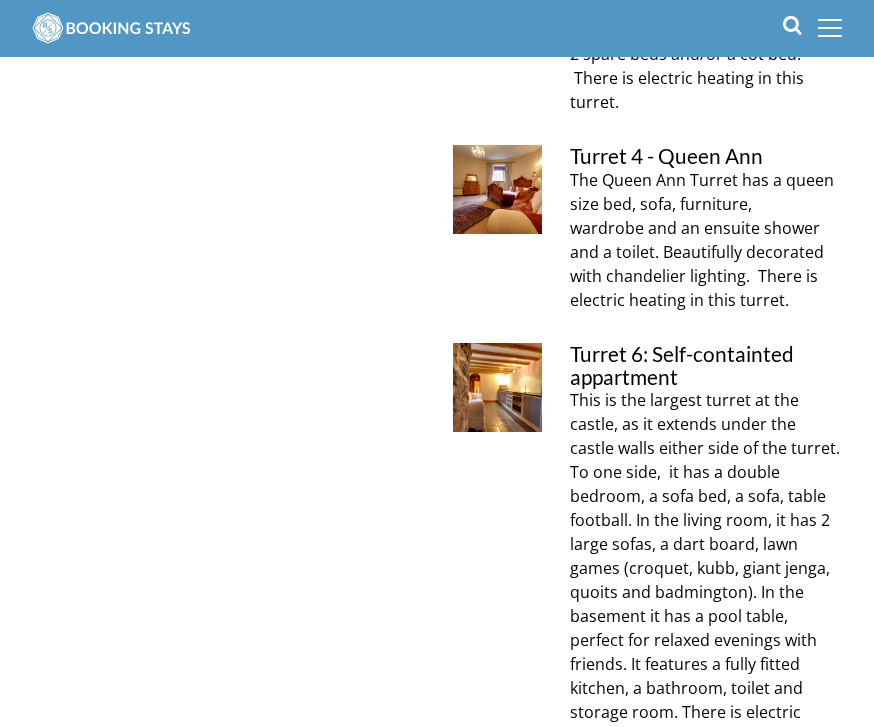 scroll, scrollTop: 3343, scrollLeft: 0, axis: vertical 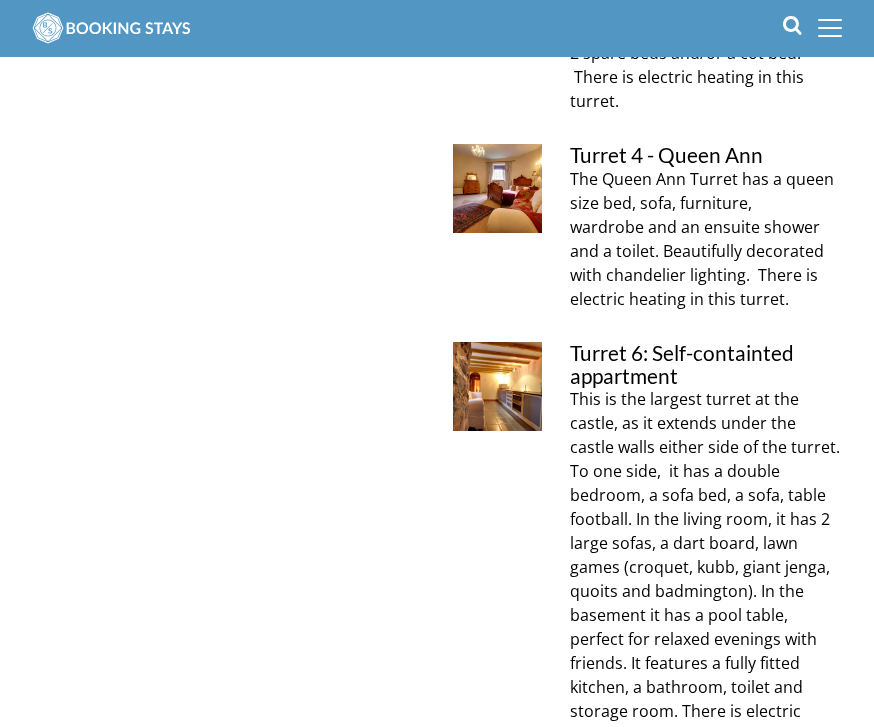 click at bounding box center [497, 386] 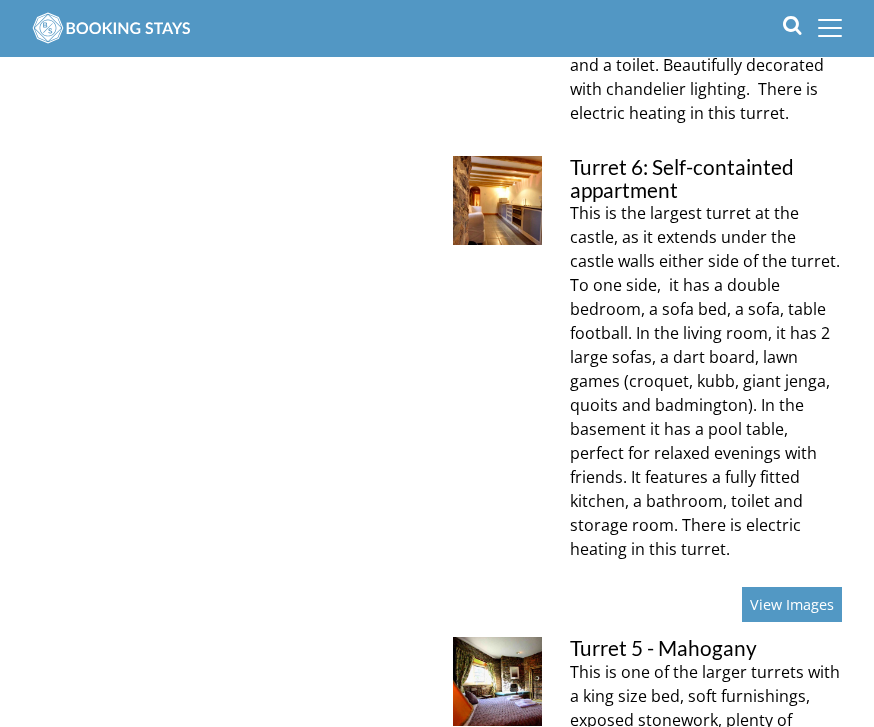 scroll, scrollTop: 3528, scrollLeft: 0, axis: vertical 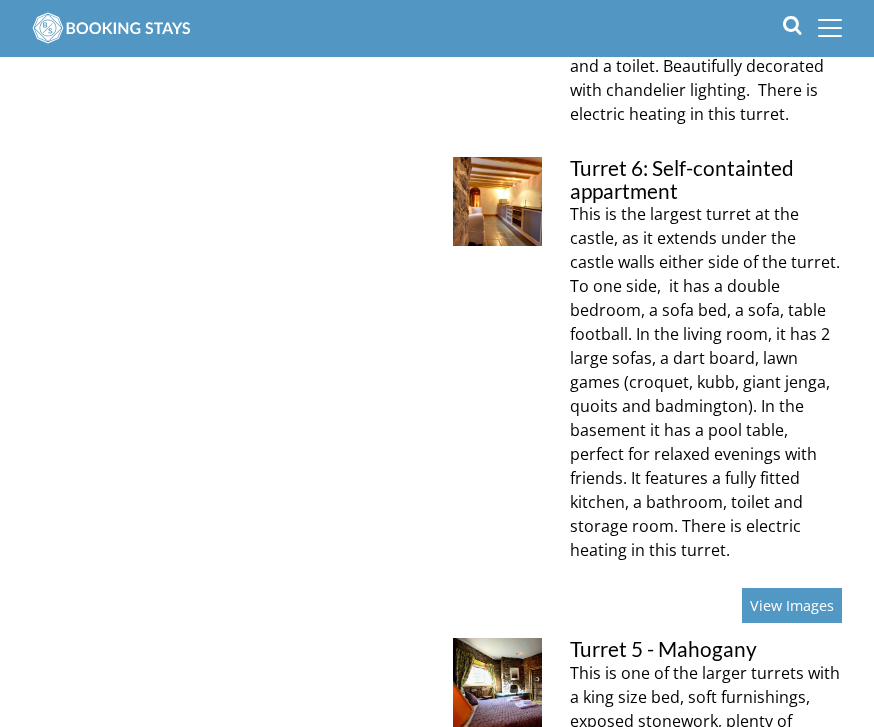 click at bounding box center (497, 201) 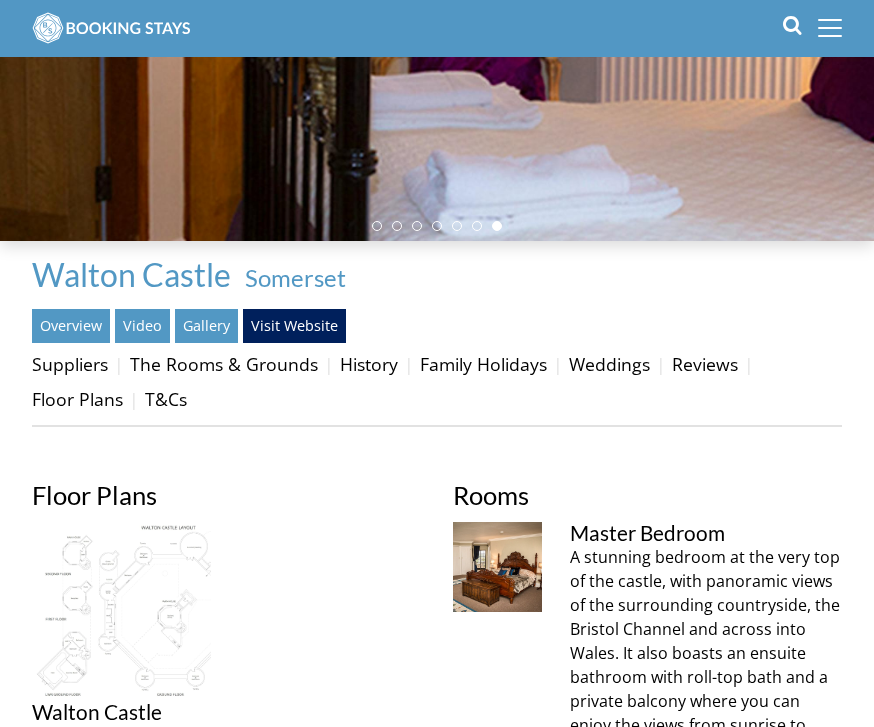 scroll, scrollTop: 305, scrollLeft: 0, axis: vertical 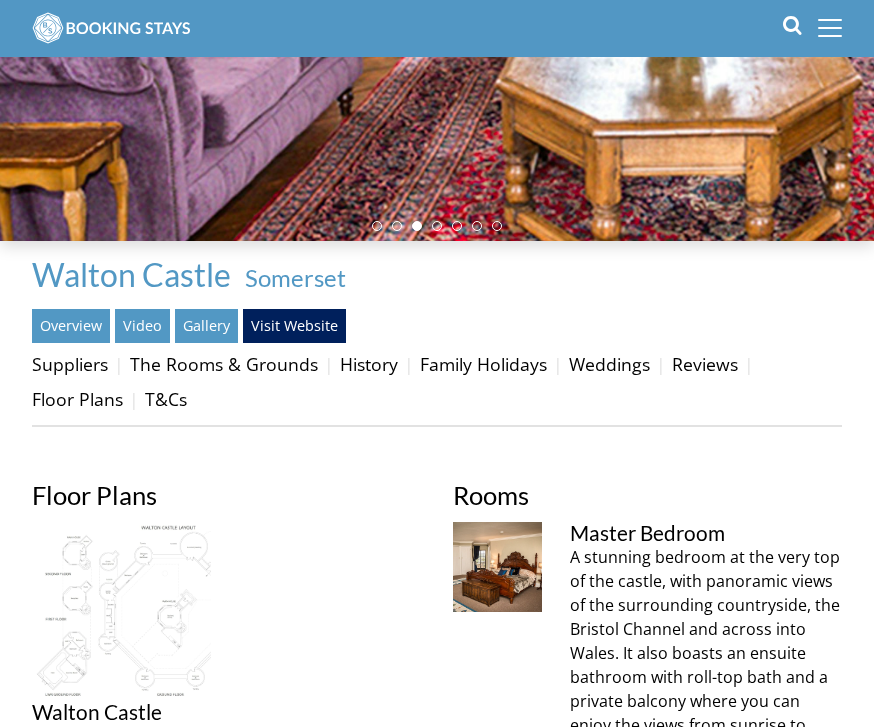 click on "The Rooms & Grounds" at bounding box center [224, 364] 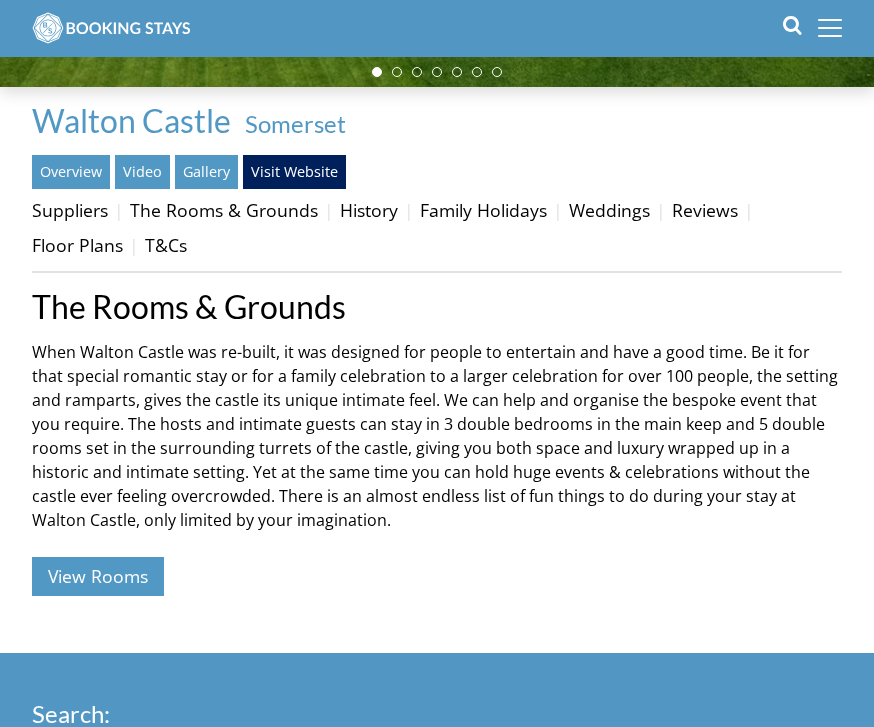 scroll, scrollTop: 459, scrollLeft: 0, axis: vertical 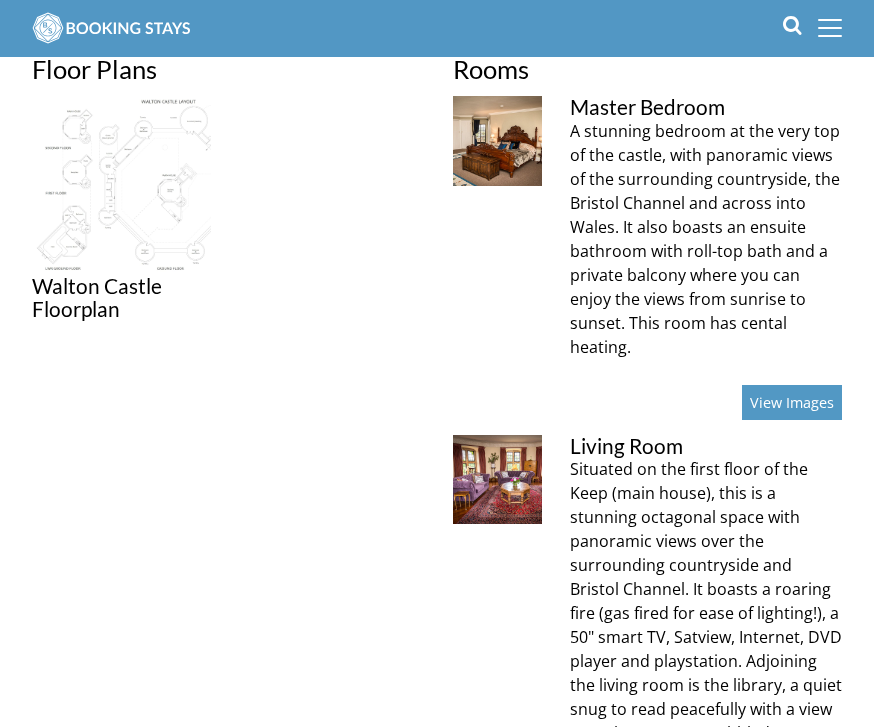 click at bounding box center (497, 479) 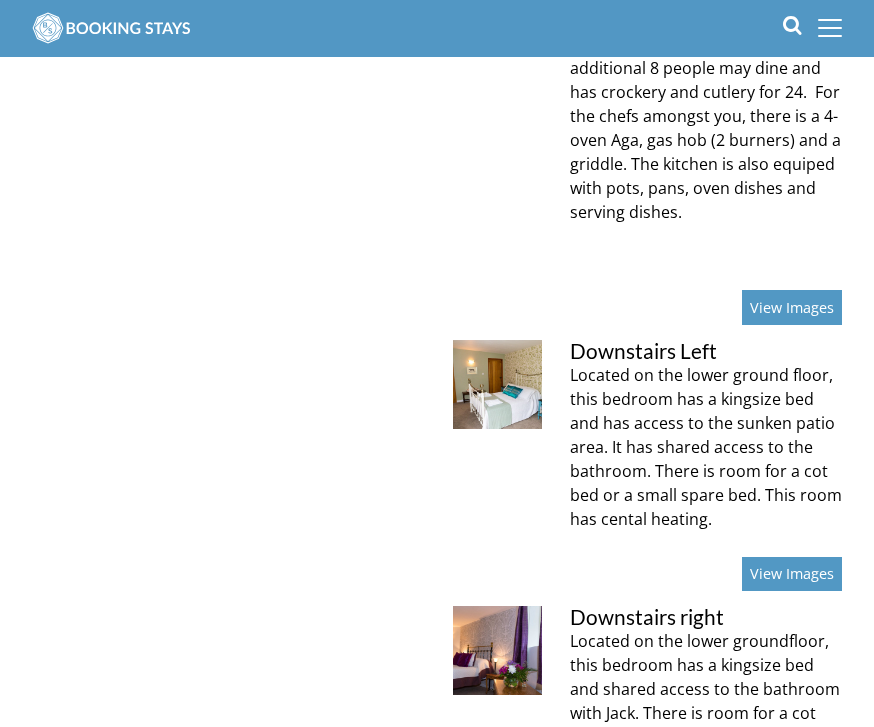 scroll, scrollTop: 1646, scrollLeft: 0, axis: vertical 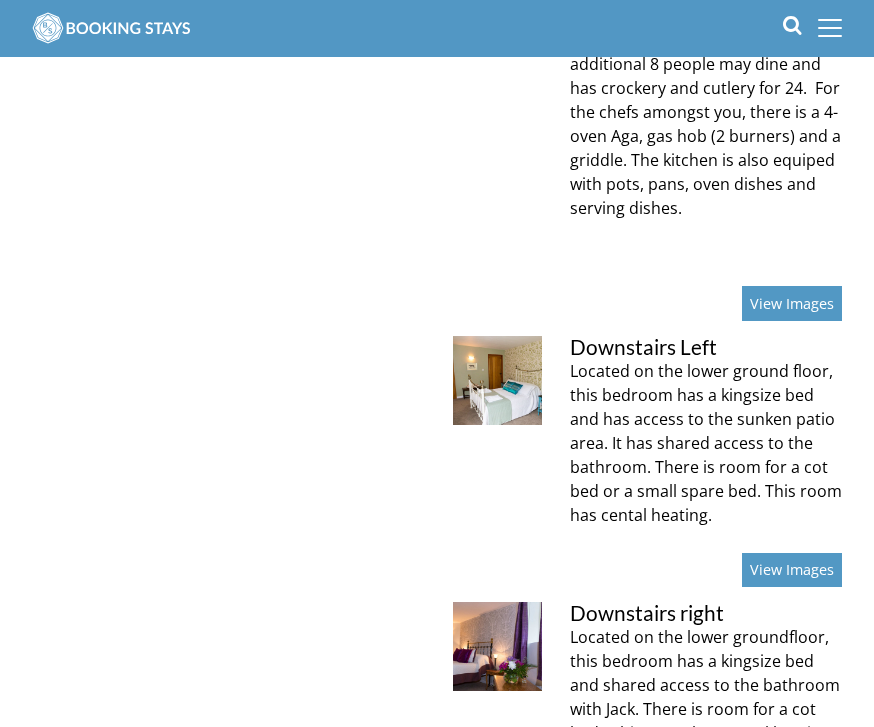 click at bounding box center (497, 380) 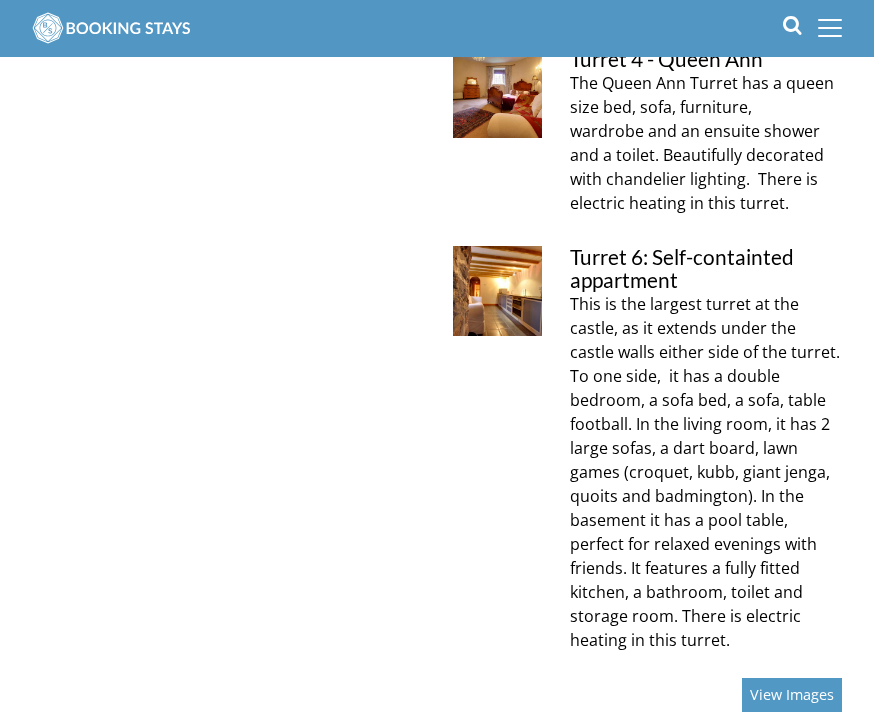 scroll, scrollTop: 3024, scrollLeft: 0, axis: vertical 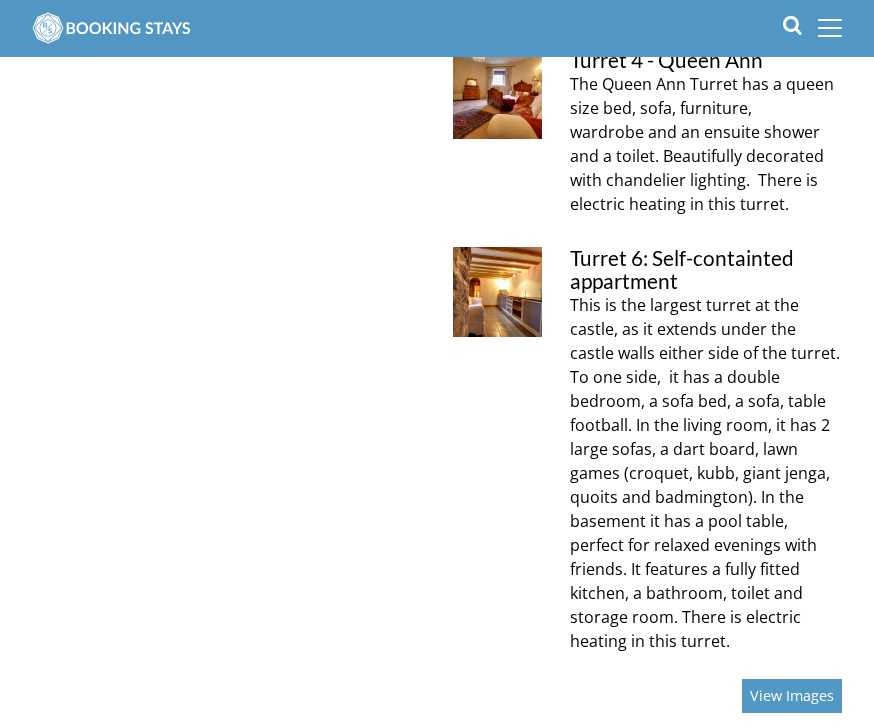 click on "View Images" at bounding box center (792, 696) 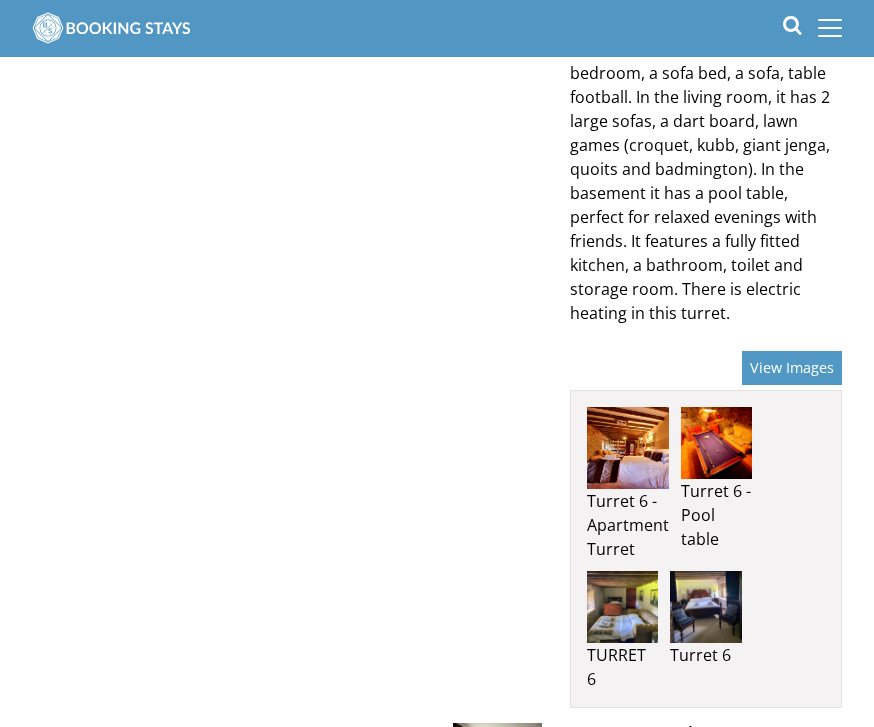 scroll, scrollTop: 3352, scrollLeft: 0, axis: vertical 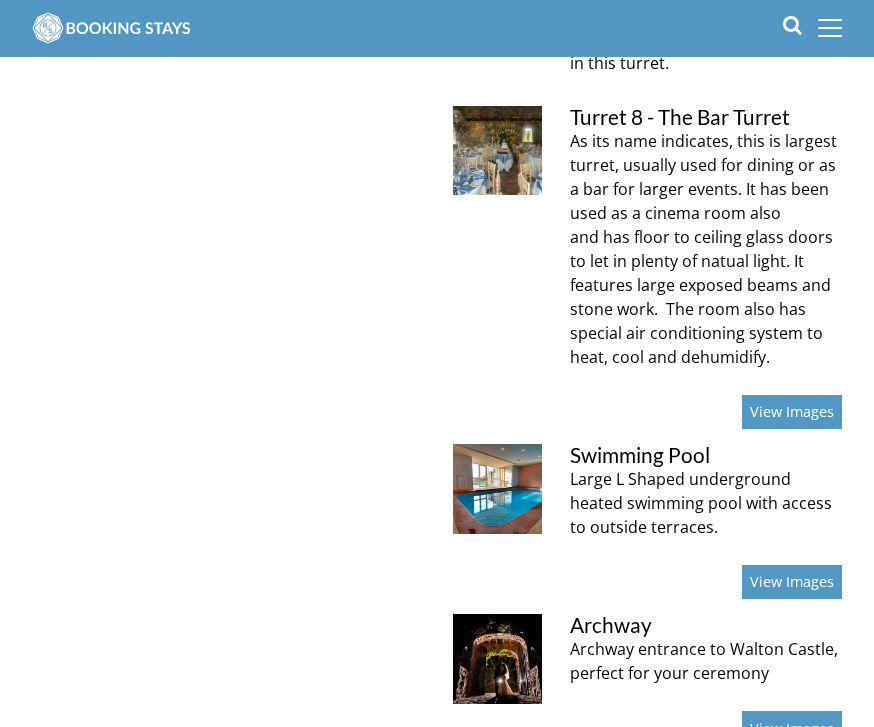 click on "View Images" at bounding box center (792, 582) 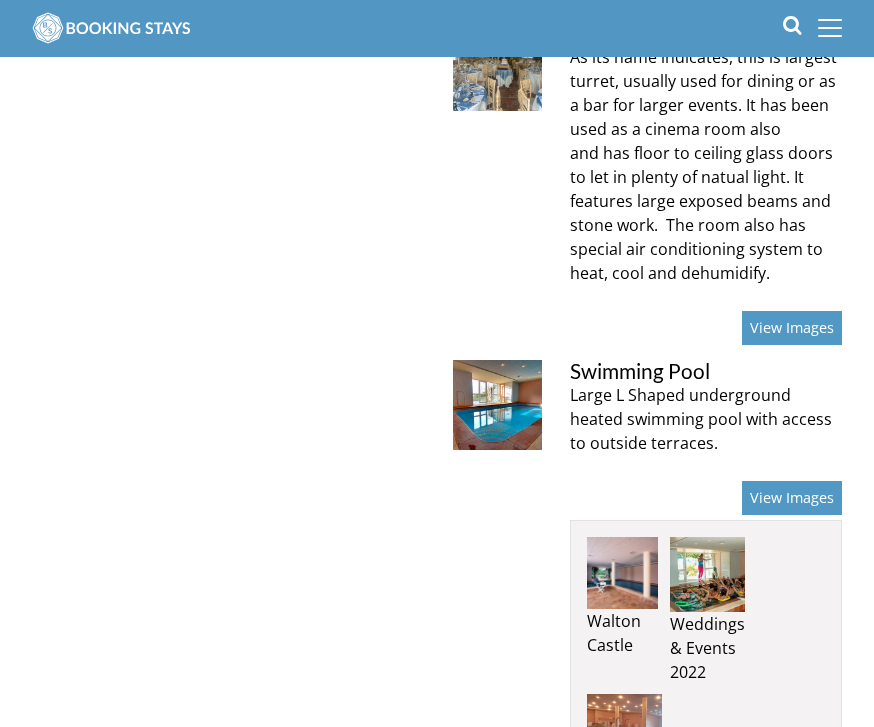 scroll, scrollTop: 4637, scrollLeft: 0, axis: vertical 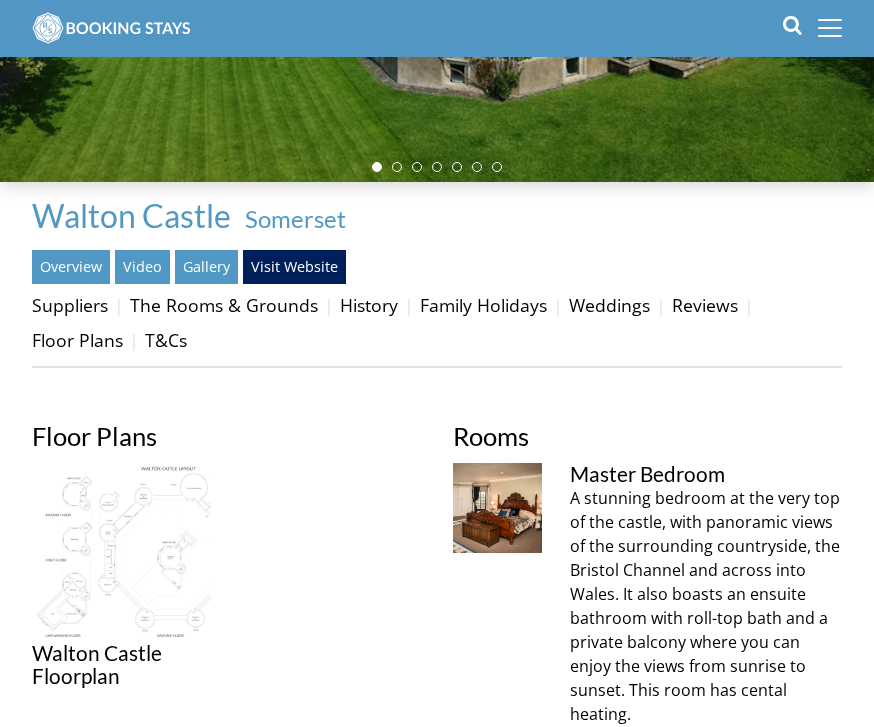click at bounding box center [121, 552] 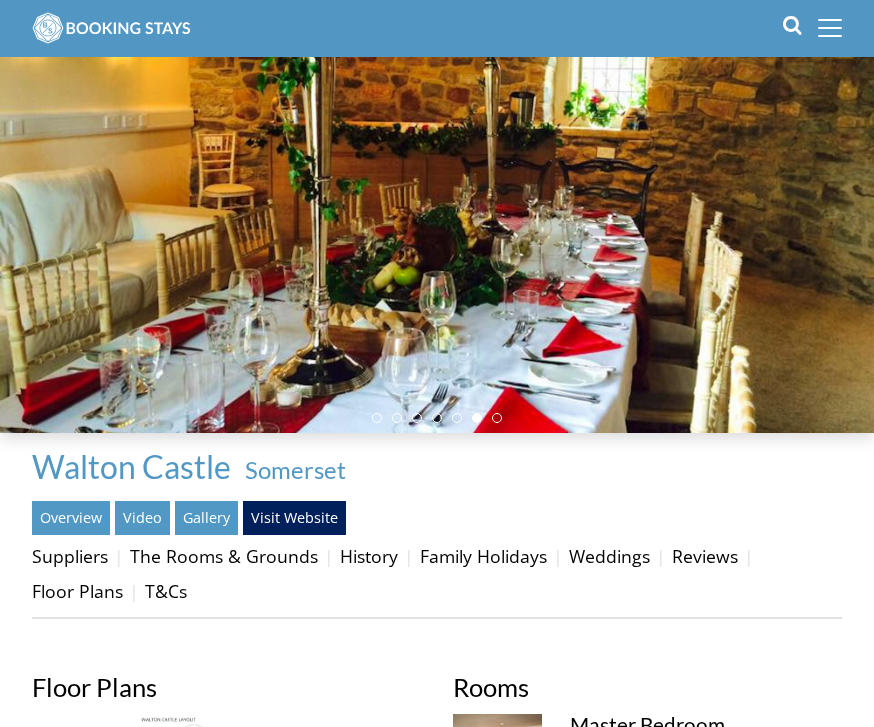 scroll, scrollTop: 112, scrollLeft: 0, axis: vertical 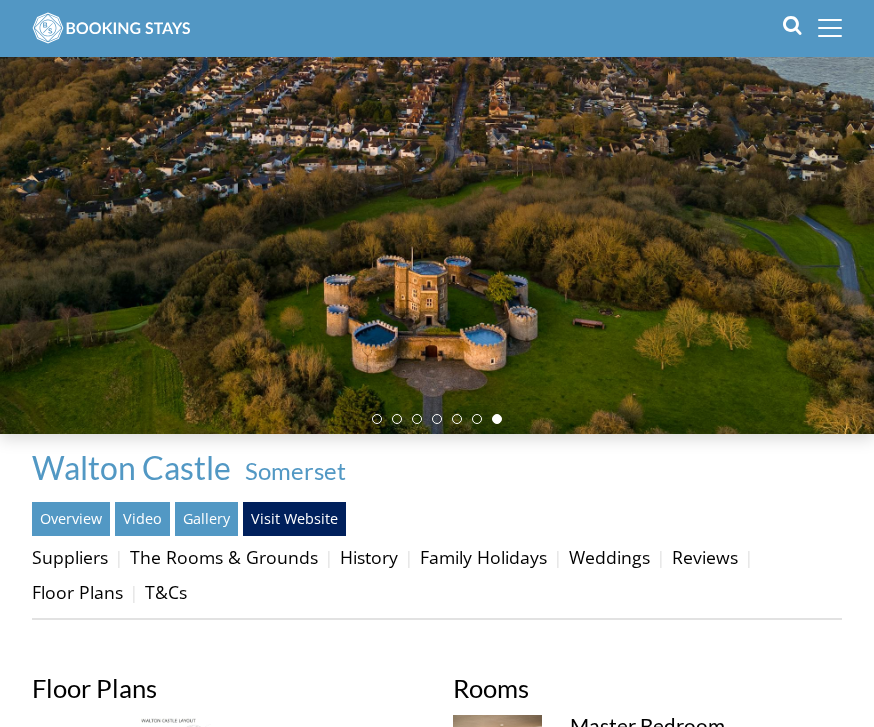 click on "The Rooms & Grounds" at bounding box center [224, 557] 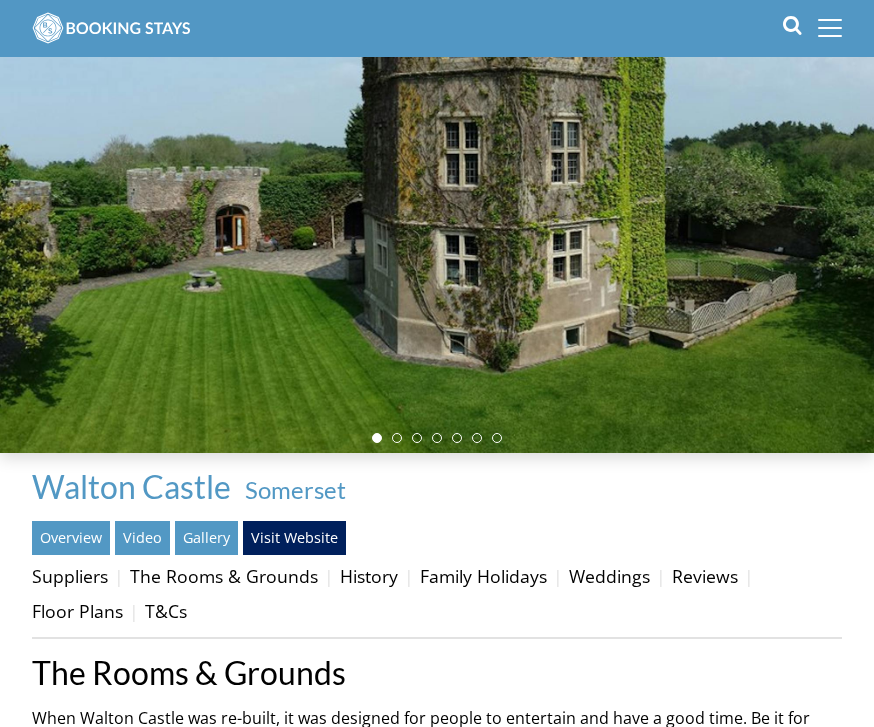 scroll, scrollTop: 101, scrollLeft: 0, axis: vertical 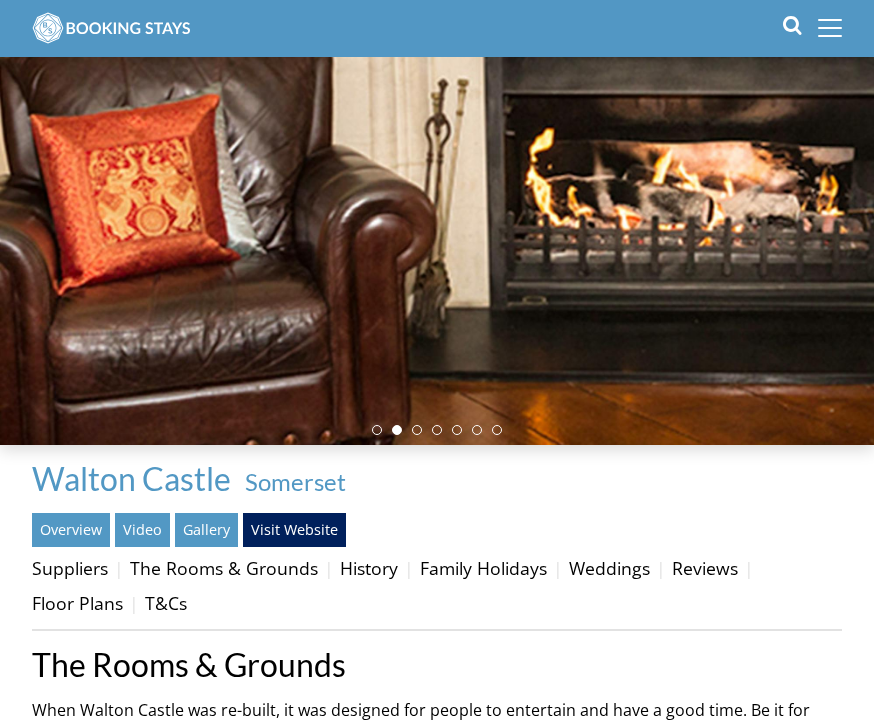 click on "History" at bounding box center [369, 568] 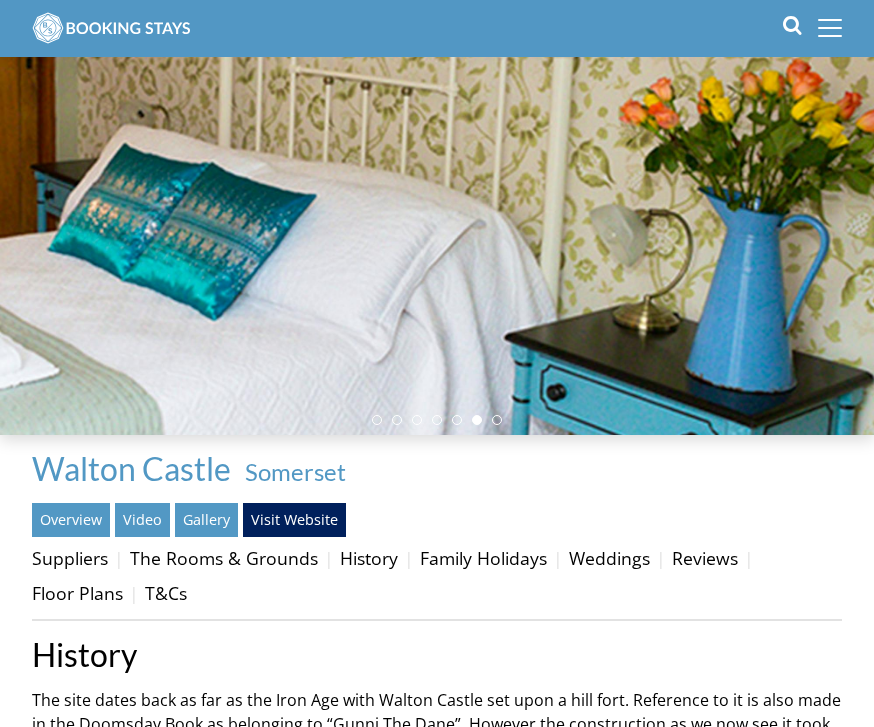 scroll, scrollTop: 111, scrollLeft: 0, axis: vertical 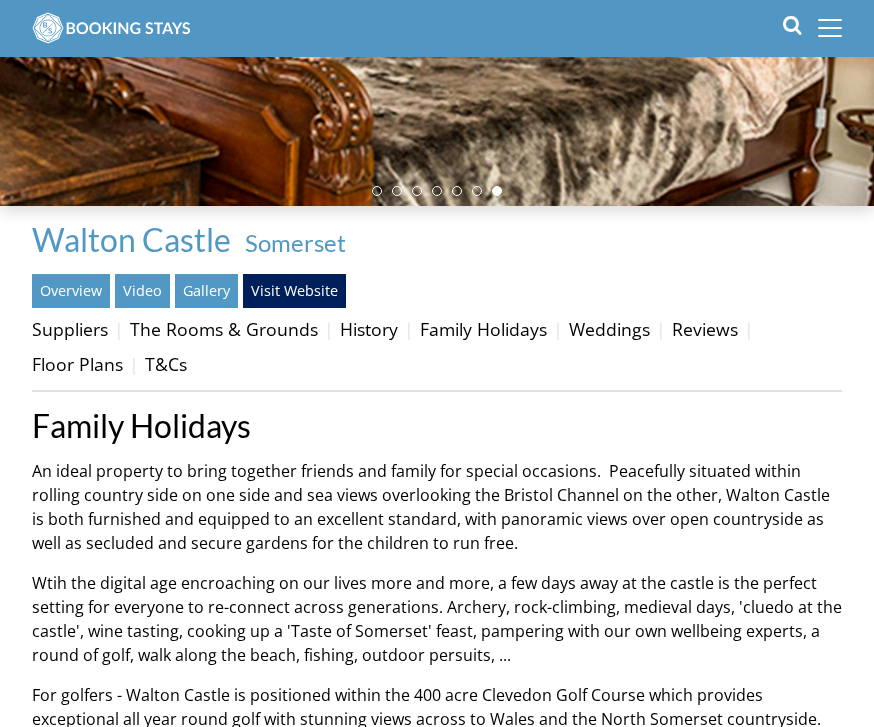 click on "Reviews" at bounding box center [705, 329] 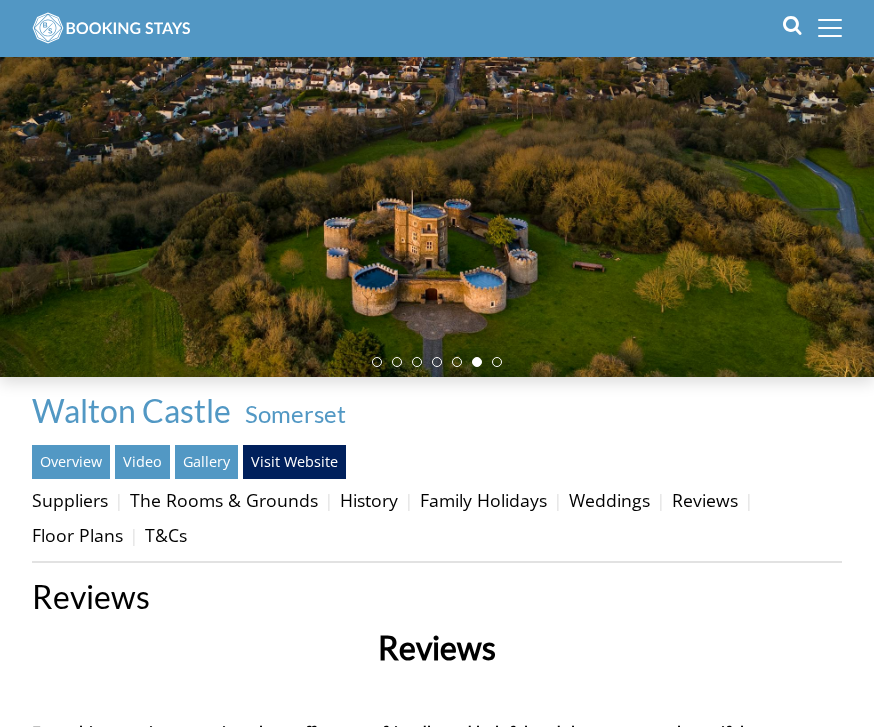 scroll, scrollTop: 169, scrollLeft: 0, axis: vertical 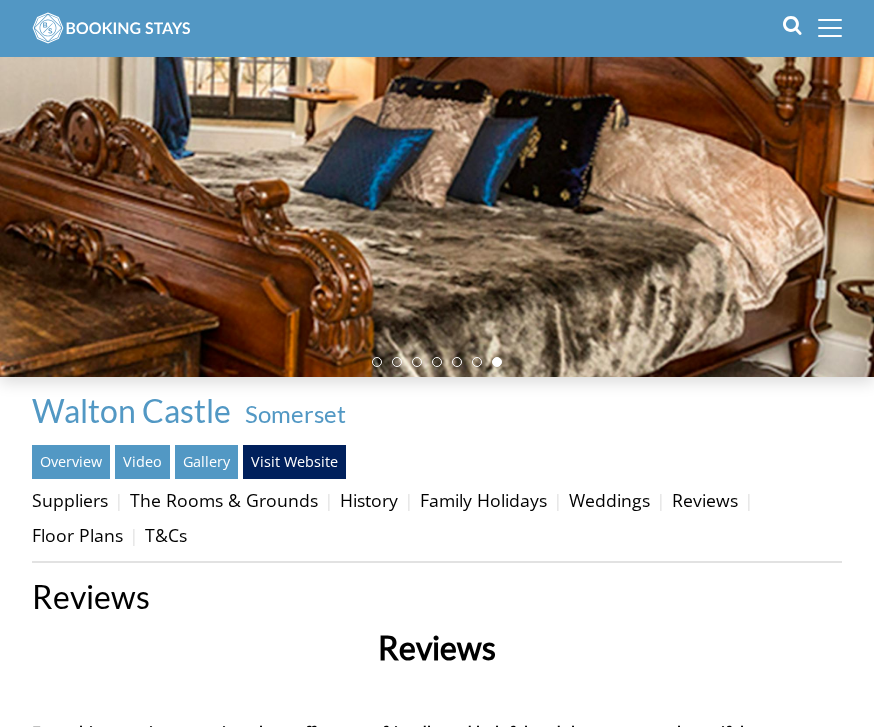 click on "T&Cs" at bounding box center [166, 535] 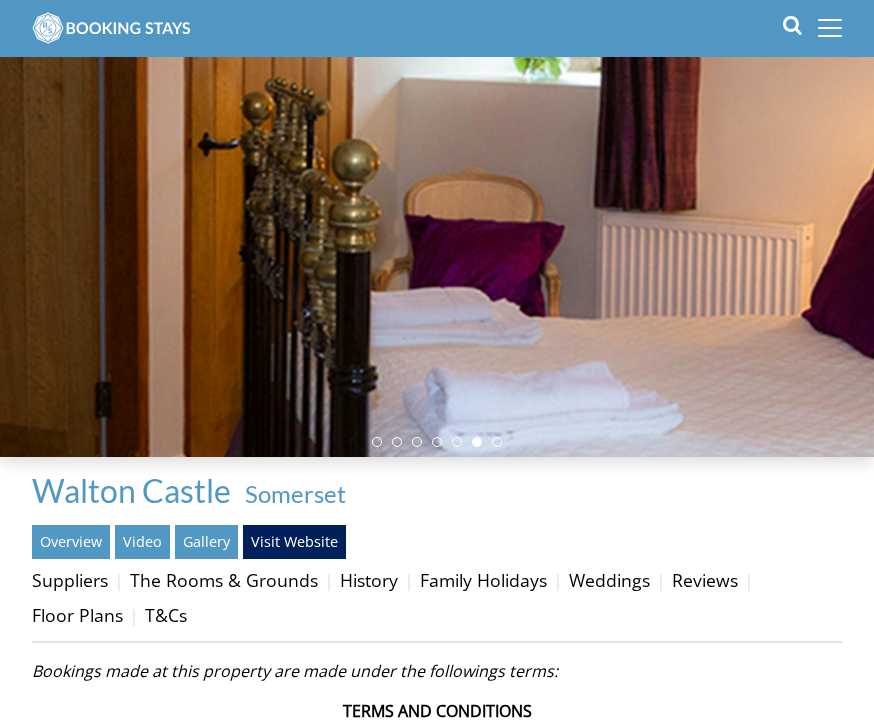 scroll, scrollTop: 88, scrollLeft: 0, axis: vertical 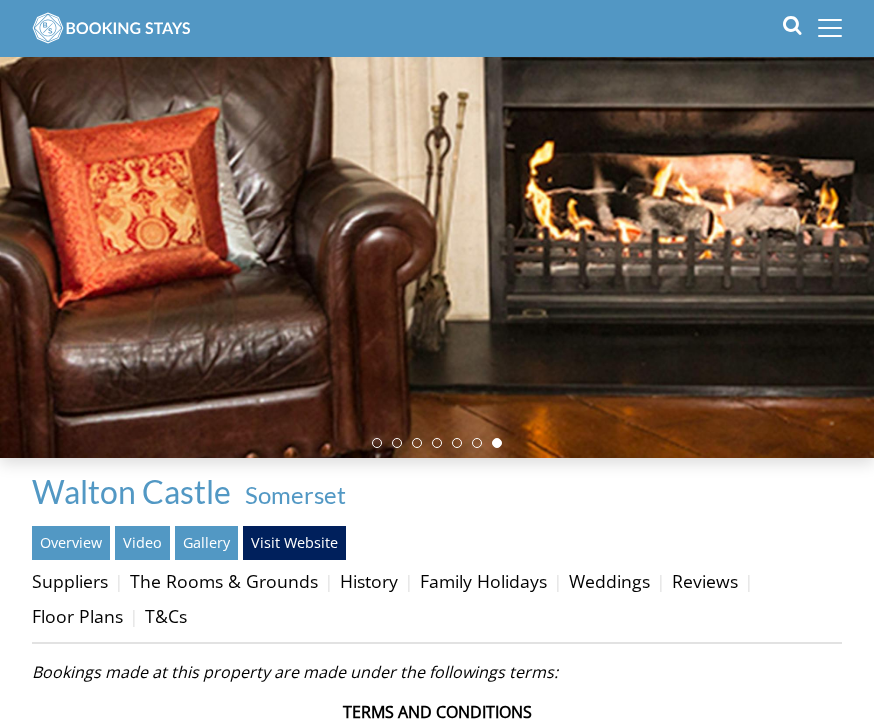 click on "Video" at bounding box center [142, 543] 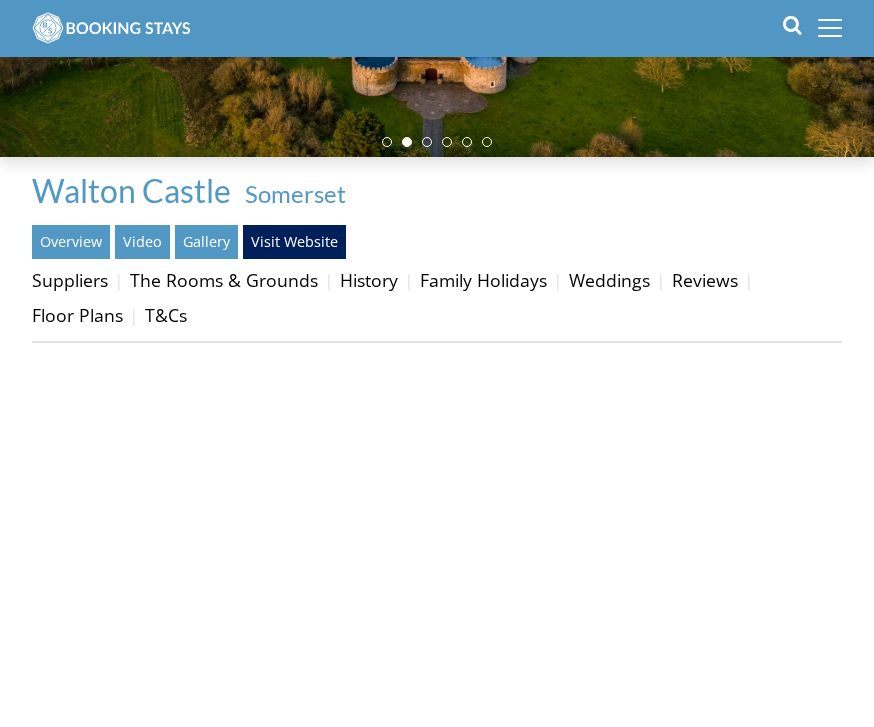 scroll, scrollTop: 389, scrollLeft: 0, axis: vertical 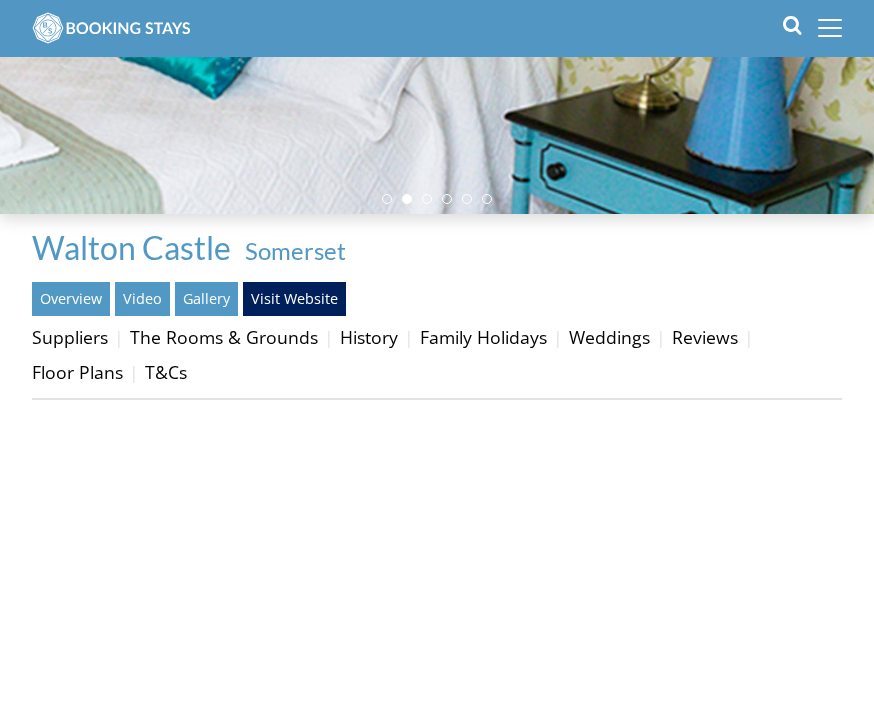 click on "Video" at bounding box center (142, 299) 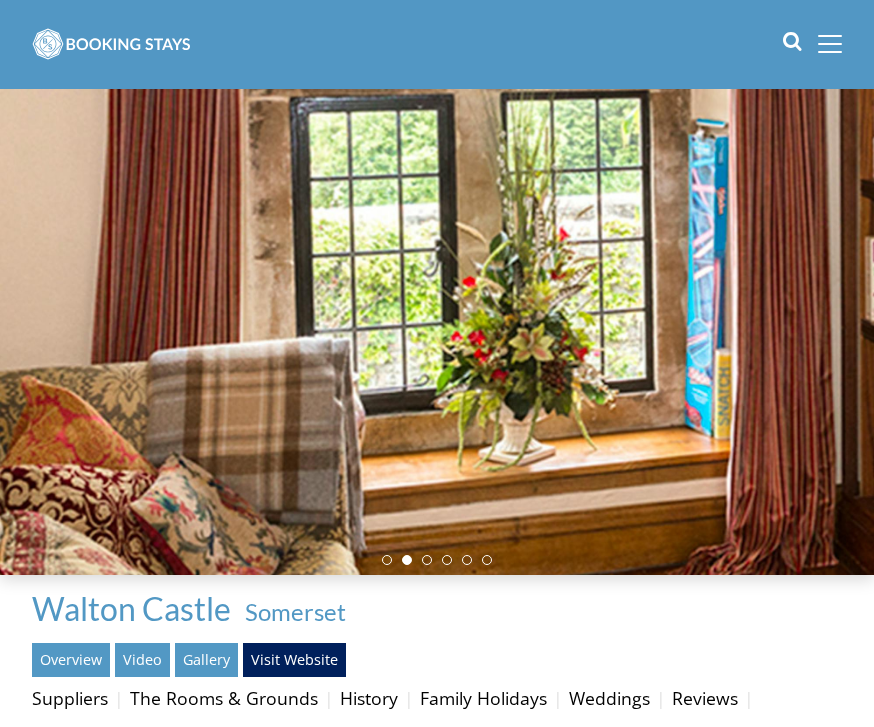 scroll, scrollTop: 0, scrollLeft: 0, axis: both 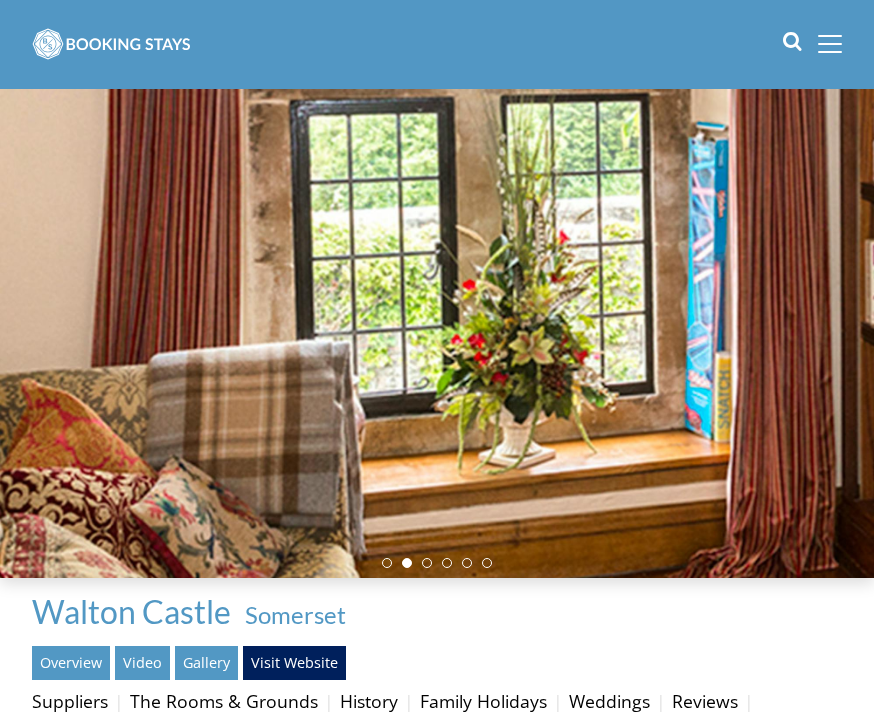 click on "Overview" at bounding box center (71, 663) 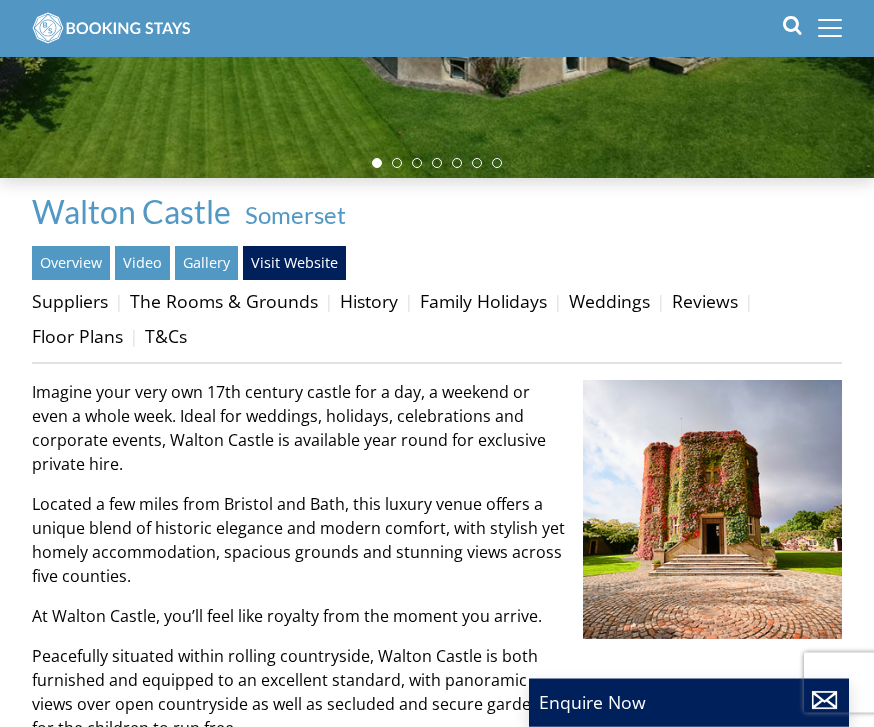 scroll, scrollTop: 365, scrollLeft: 0, axis: vertical 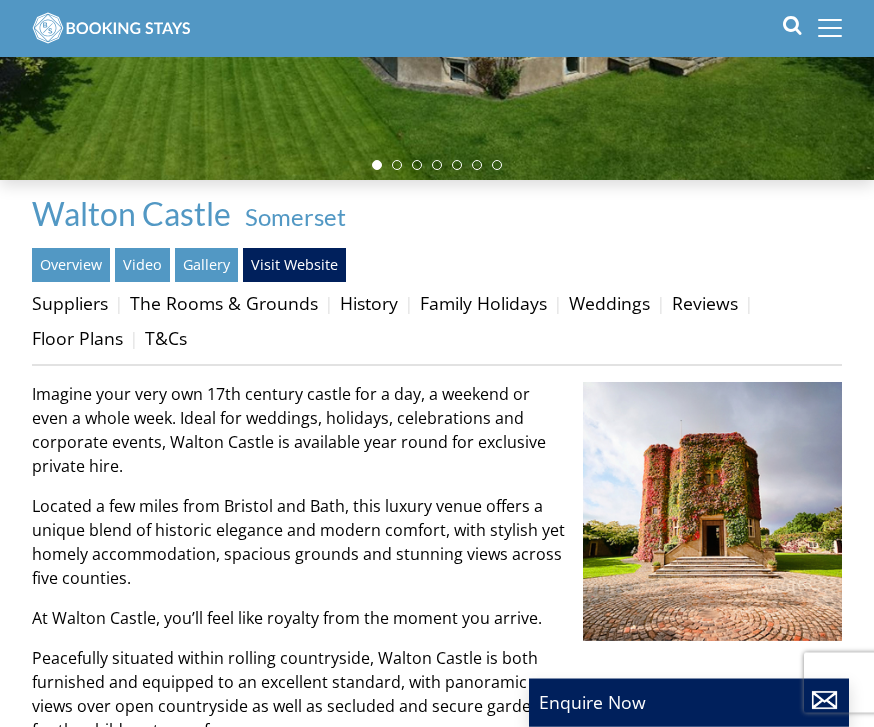click on "The Rooms & Grounds" at bounding box center (224, 304) 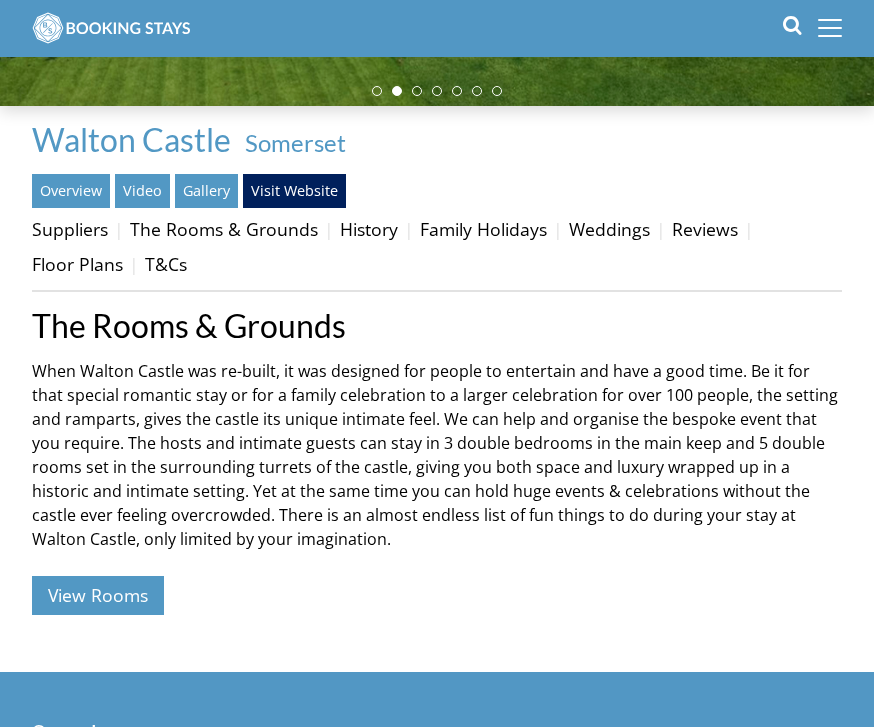 scroll, scrollTop: 440, scrollLeft: 0, axis: vertical 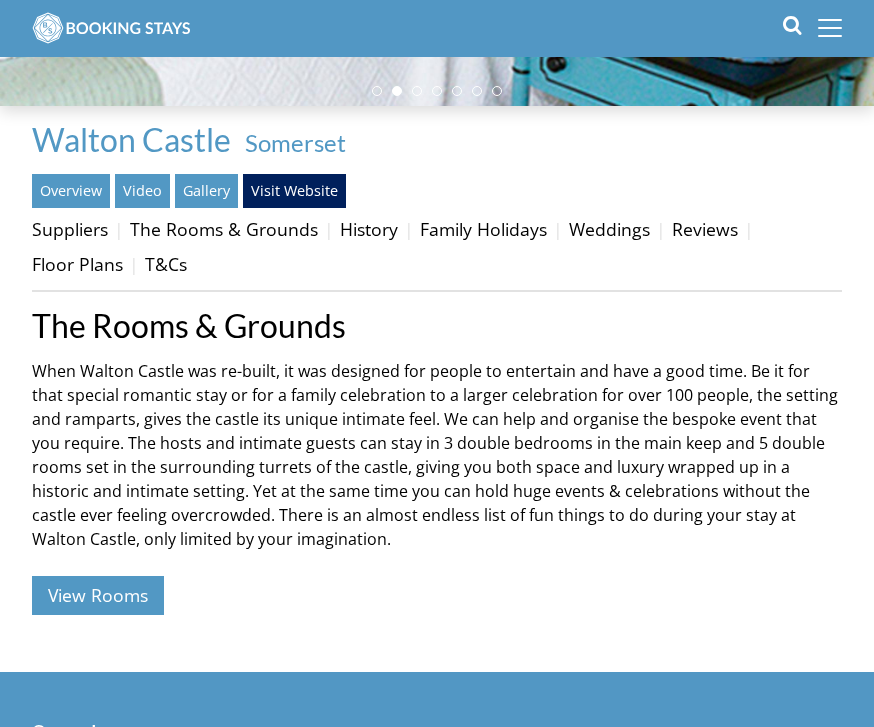 click on "Floor Plans" at bounding box center (77, 264) 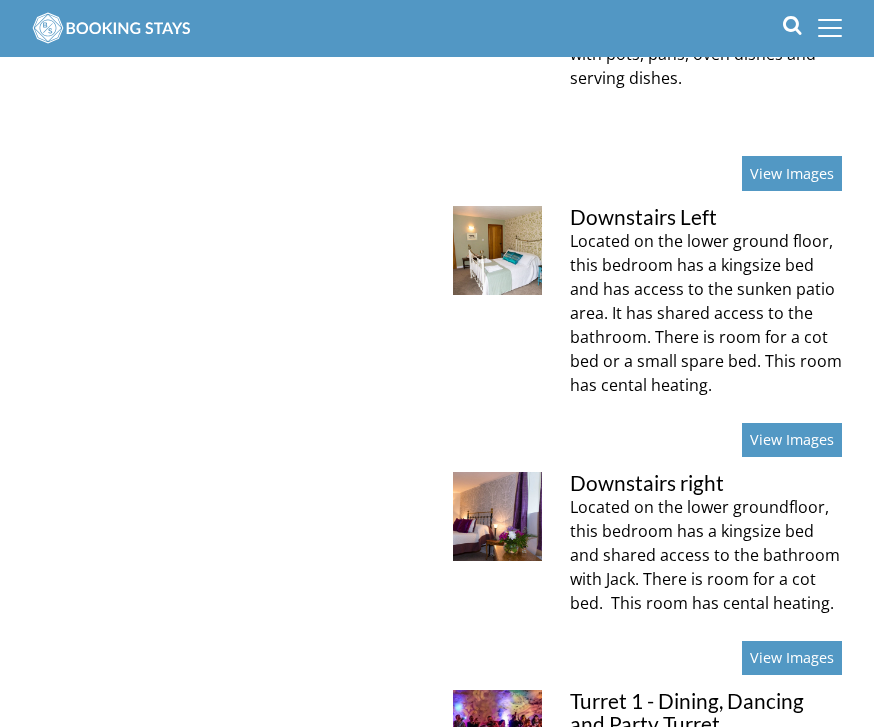 scroll, scrollTop: 1777, scrollLeft: 0, axis: vertical 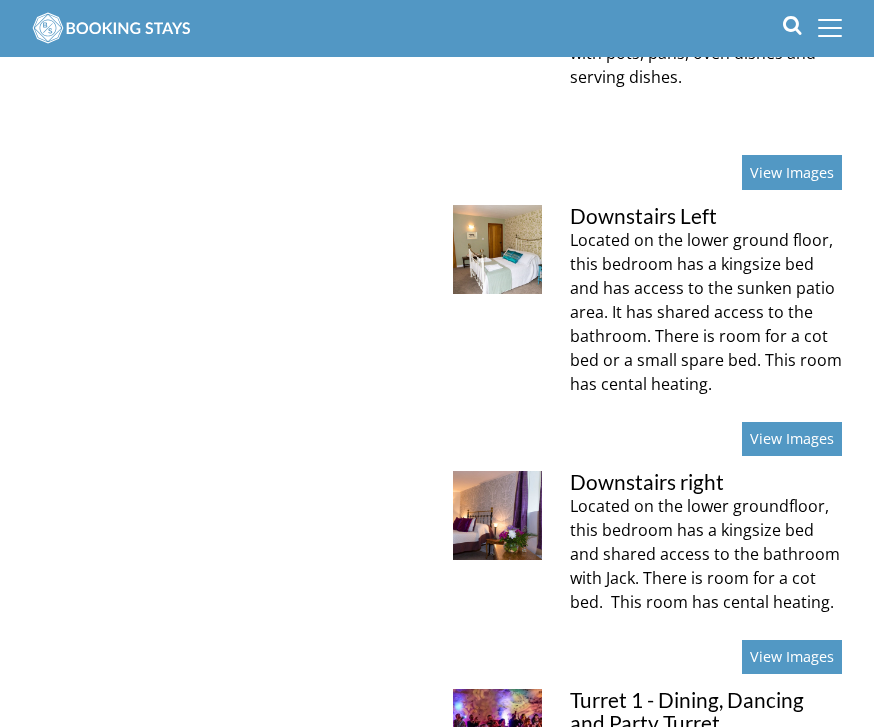 click on "View Images" at bounding box center (792, 657) 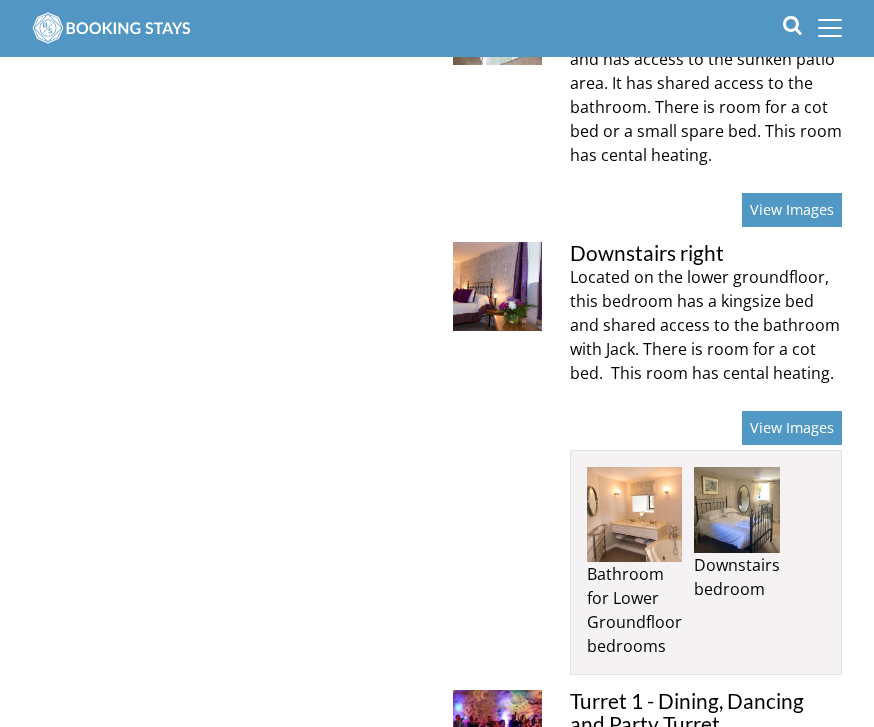 scroll, scrollTop: 2009, scrollLeft: 0, axis: vertical 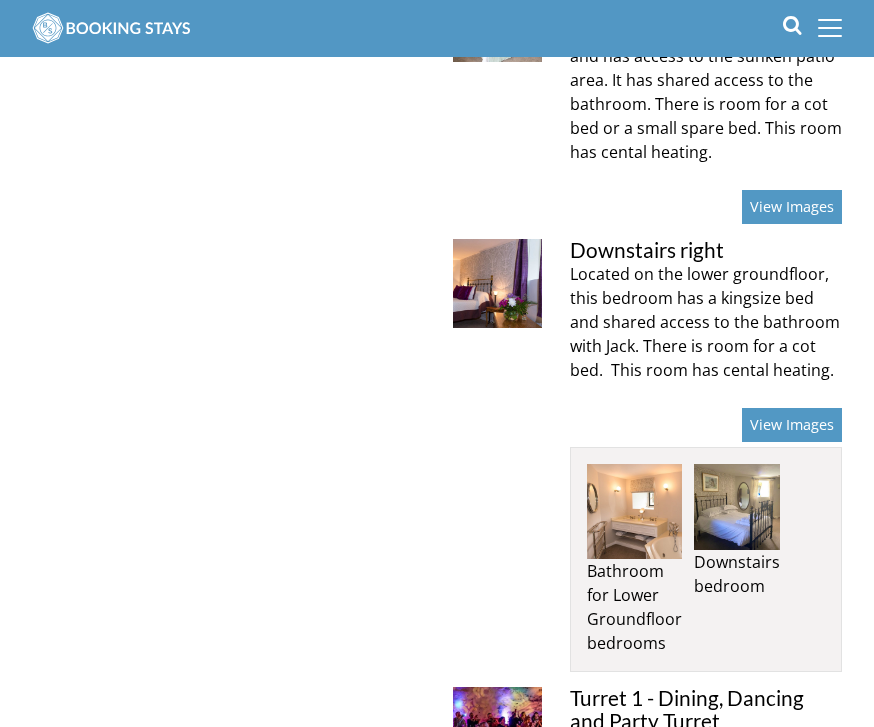 click at bounding box center (634, 511) 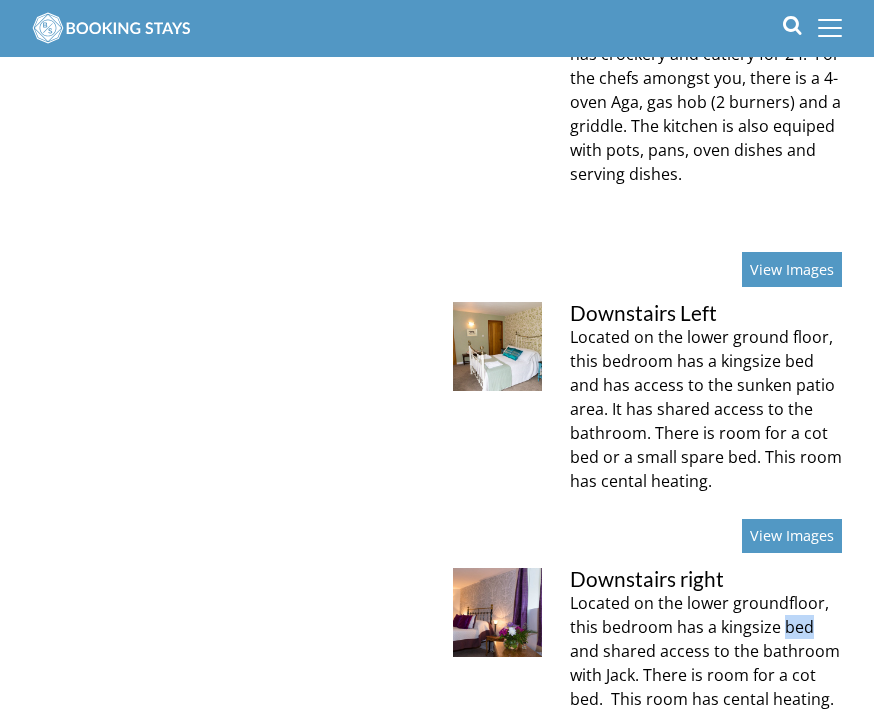 scroll, scrollTop: 1680, scrollLeft: 0, axis: vertical 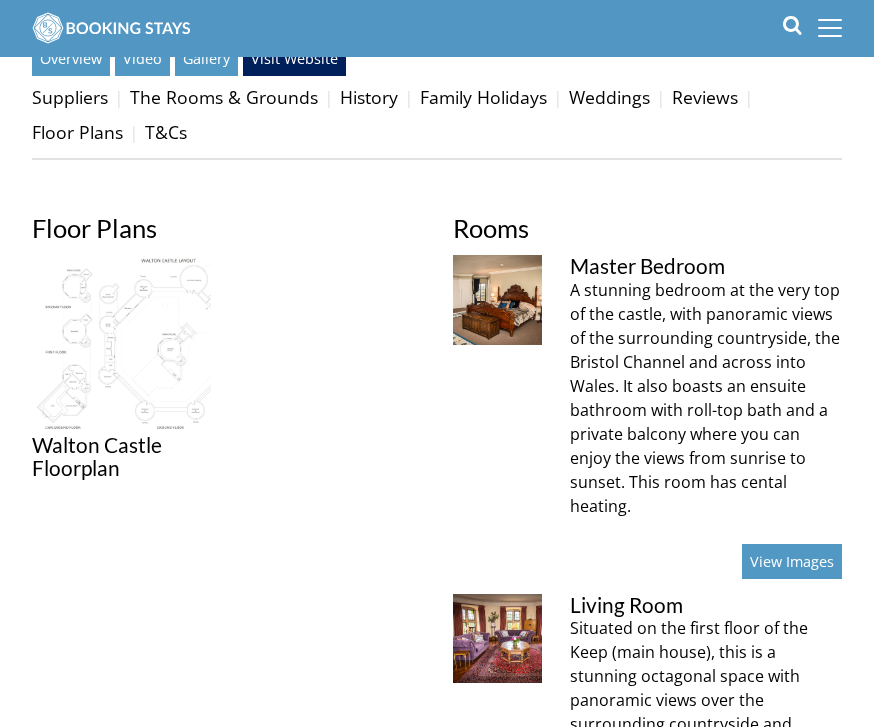 click at bounding box center [121, 344] 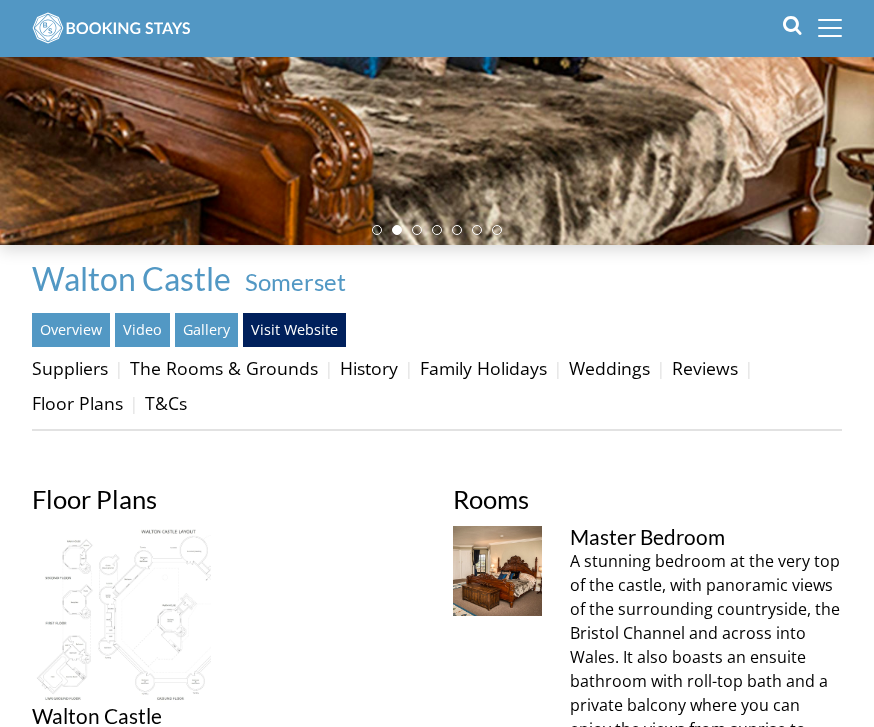 scroll, scrollTop: 298, scrollLeft: 0, axis: vertical 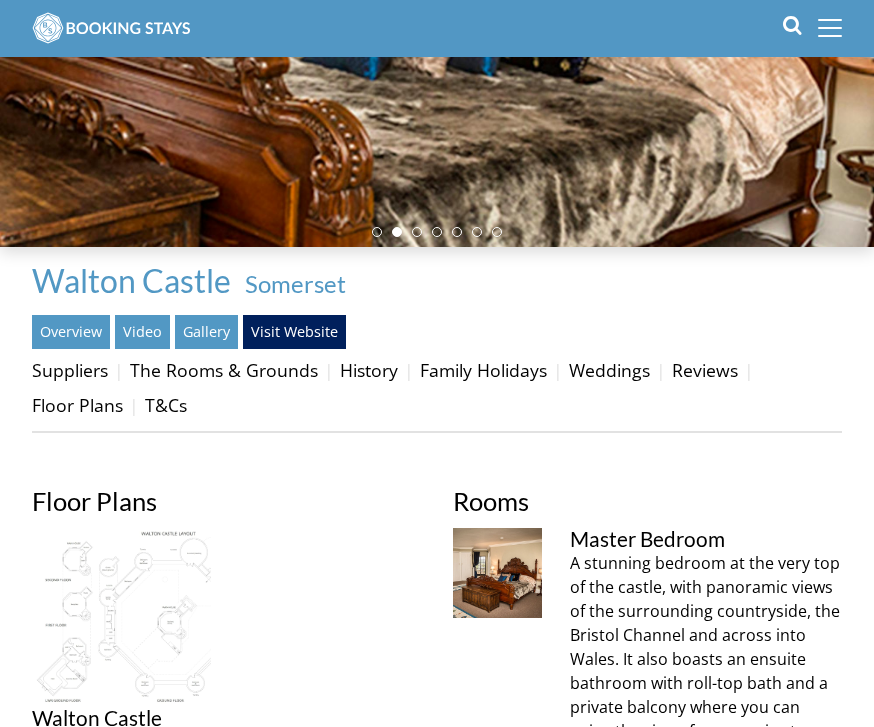 click on "Family Holidays" at bounding box center [483, 371] 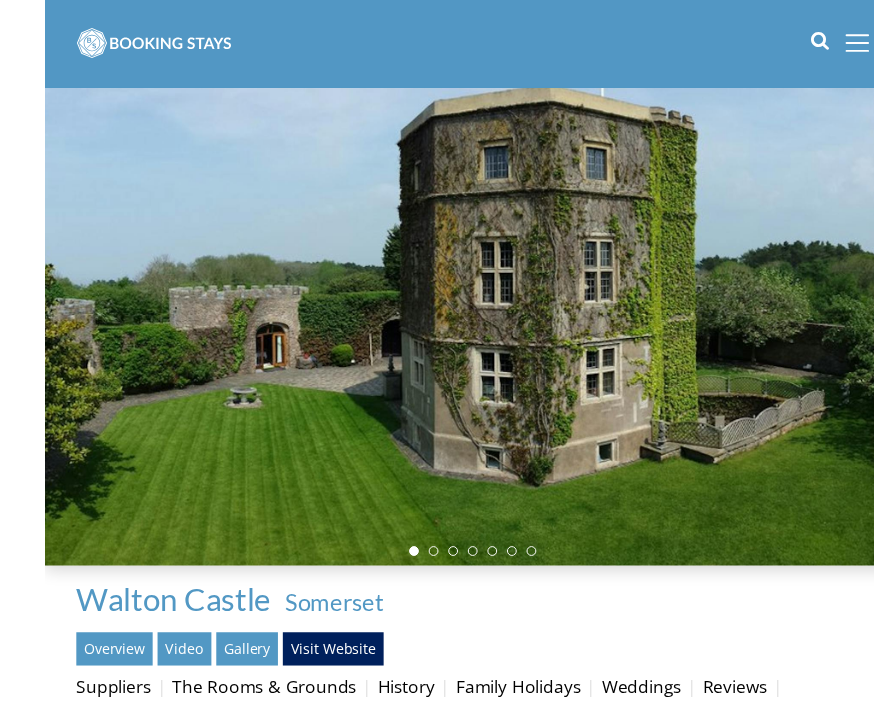 scroll, scrollTop: 12, scrollLeft: 0, axis: vertical 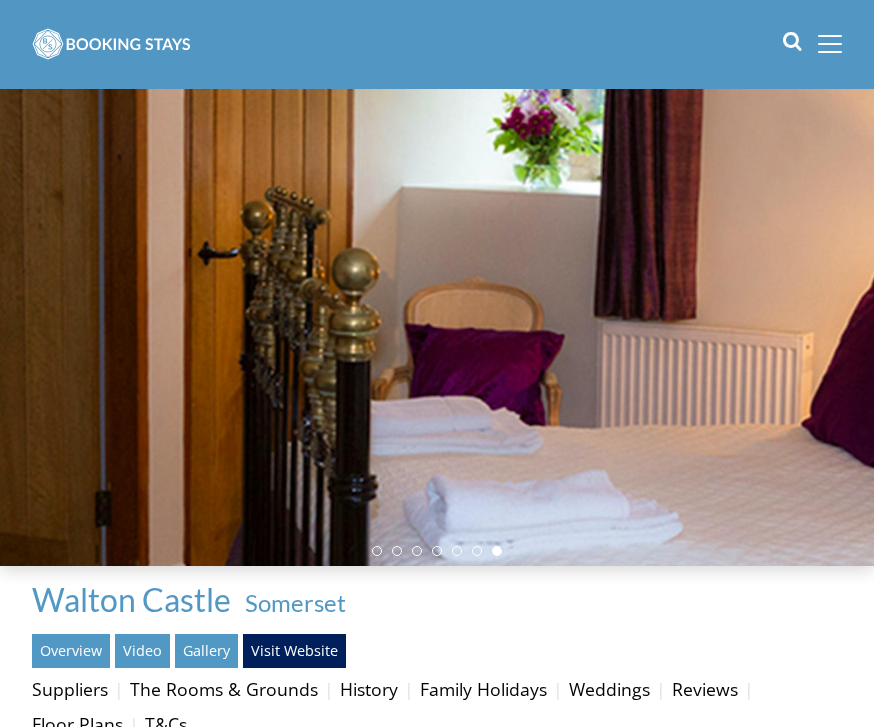 click at bounding box center [397, 551] 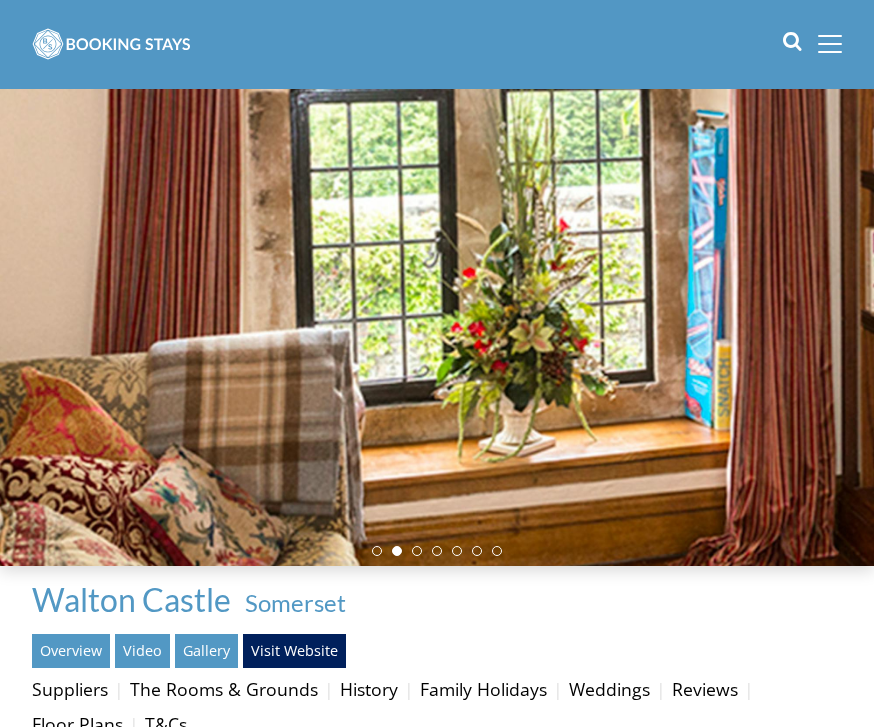 click at bounding box center (437, 551) 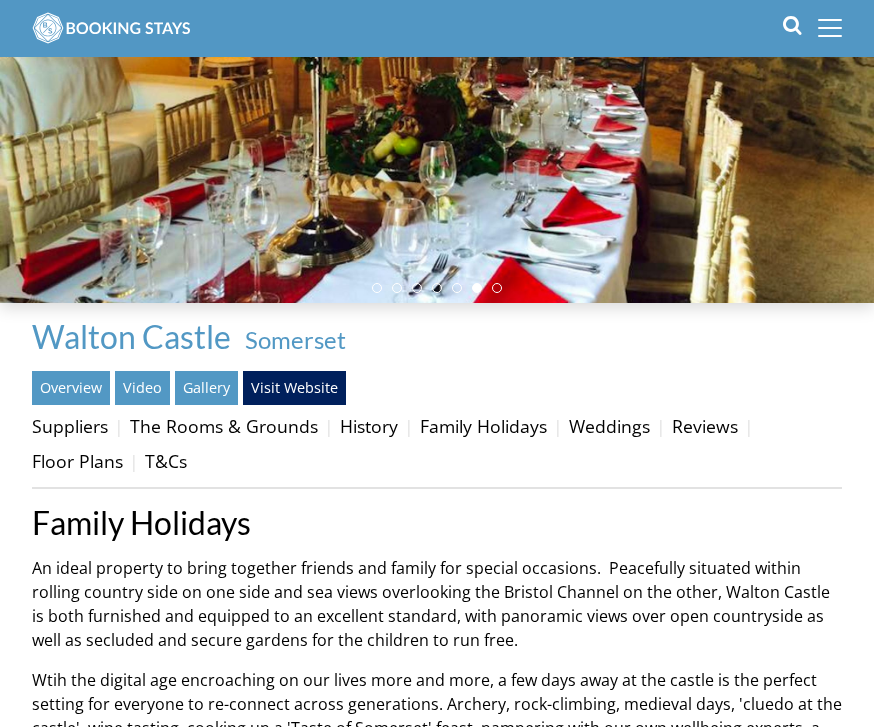 scroll, scrollTop: 243, scrollLeft: 0, axis: vertical 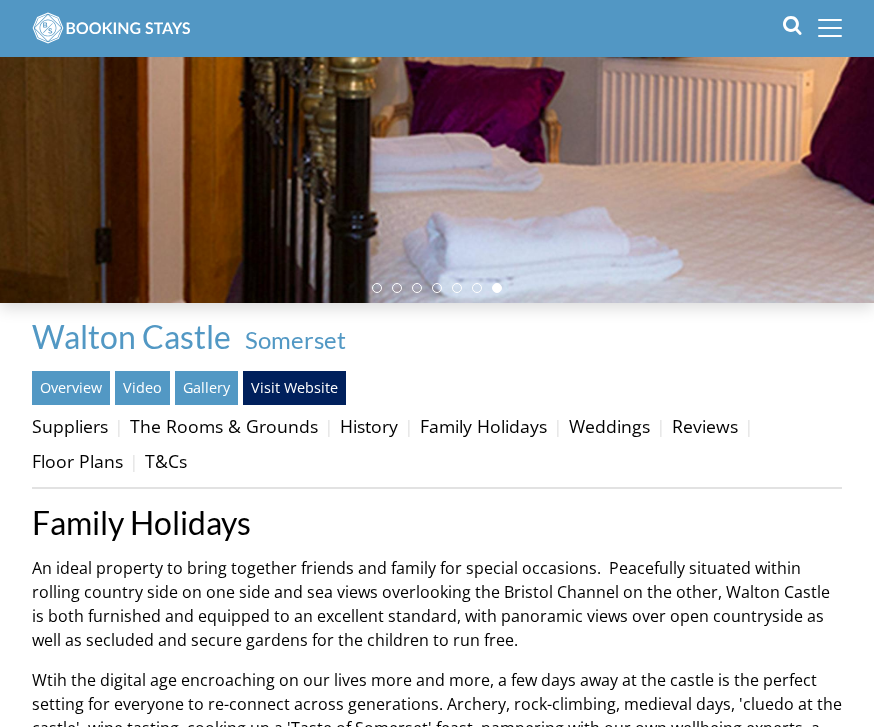 click on "The Rooms & Grounds" at bounding box center (224, 426) 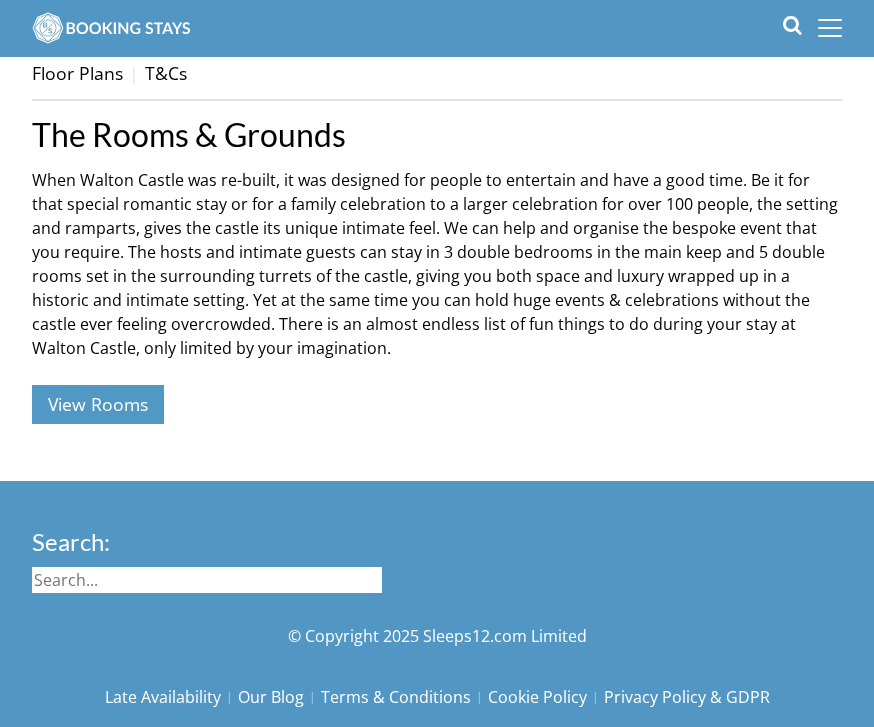 scroll, scrollTop: 631, scrollLeft: 0, axis: vertical 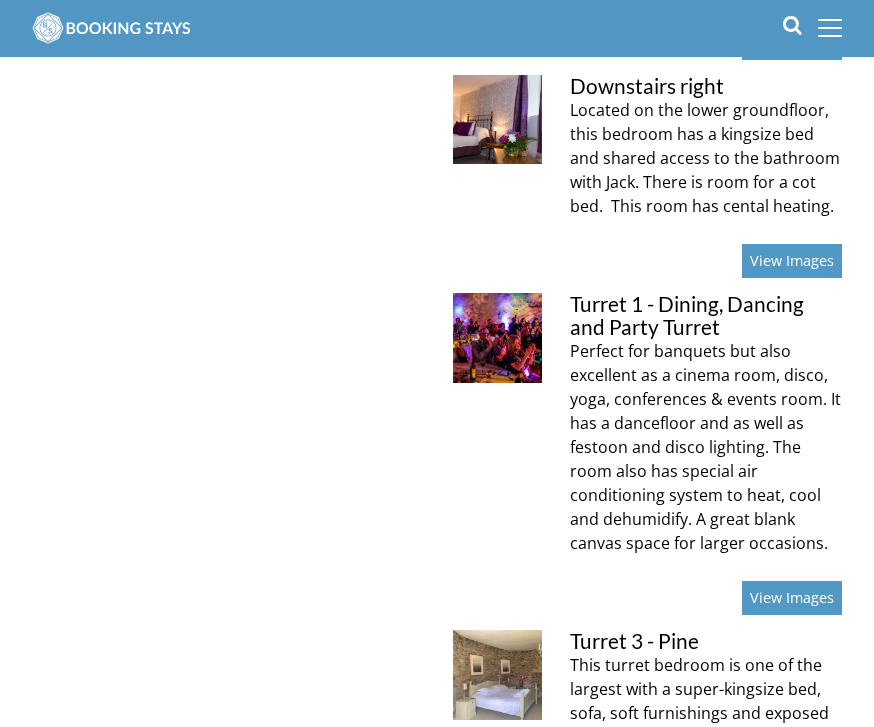 click at bounding box center [497, 337] 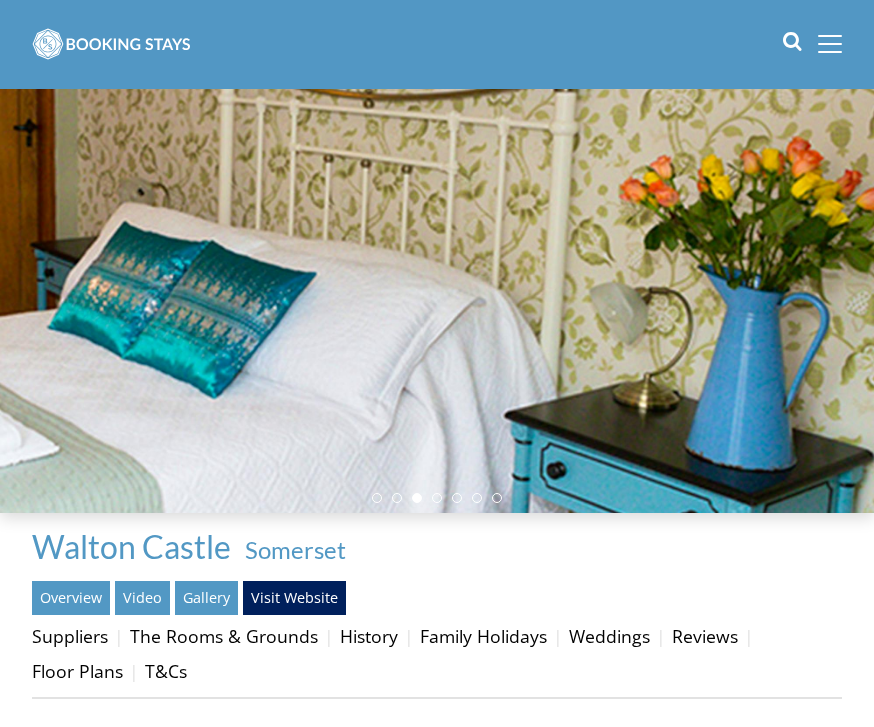 scroll, scrollTop: 66, scrollLeft: 0, axis: vertical 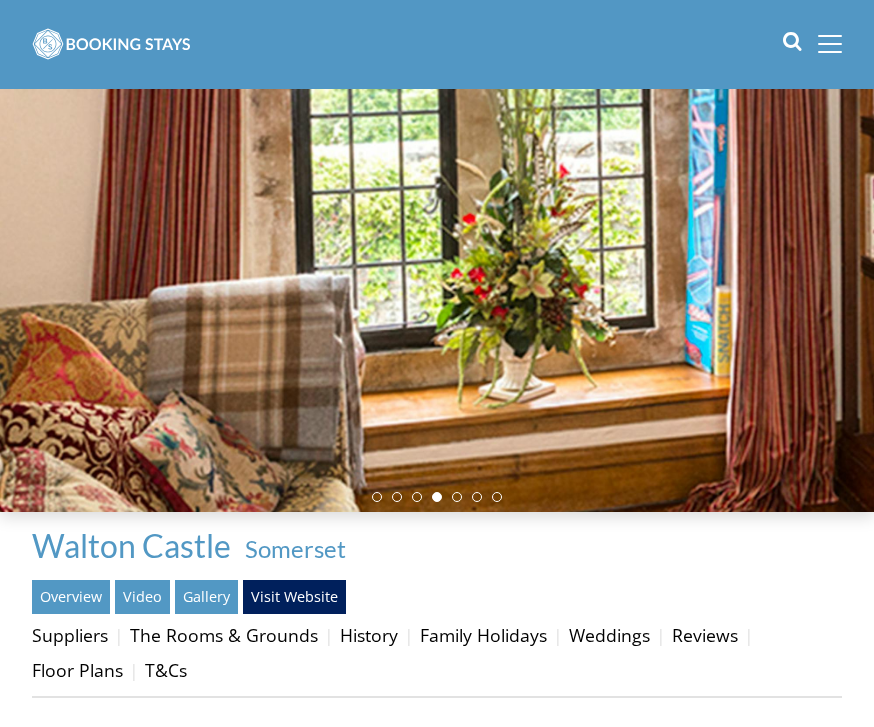 click on "Overview" at bounding box center (71, 597) 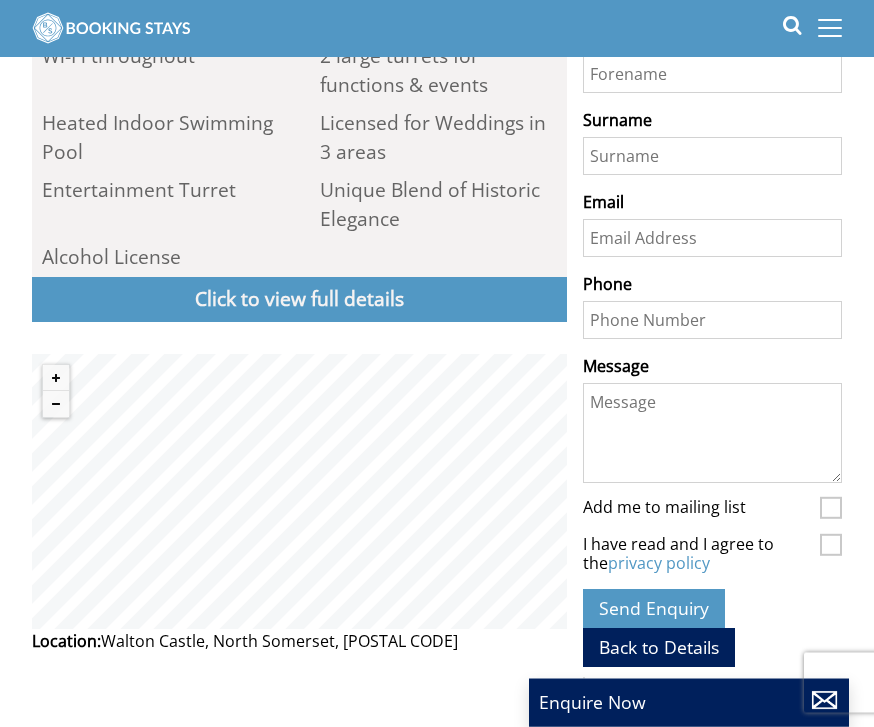 scroll, scrollTop: 1217, scrollLeft: 0, axis: vertical 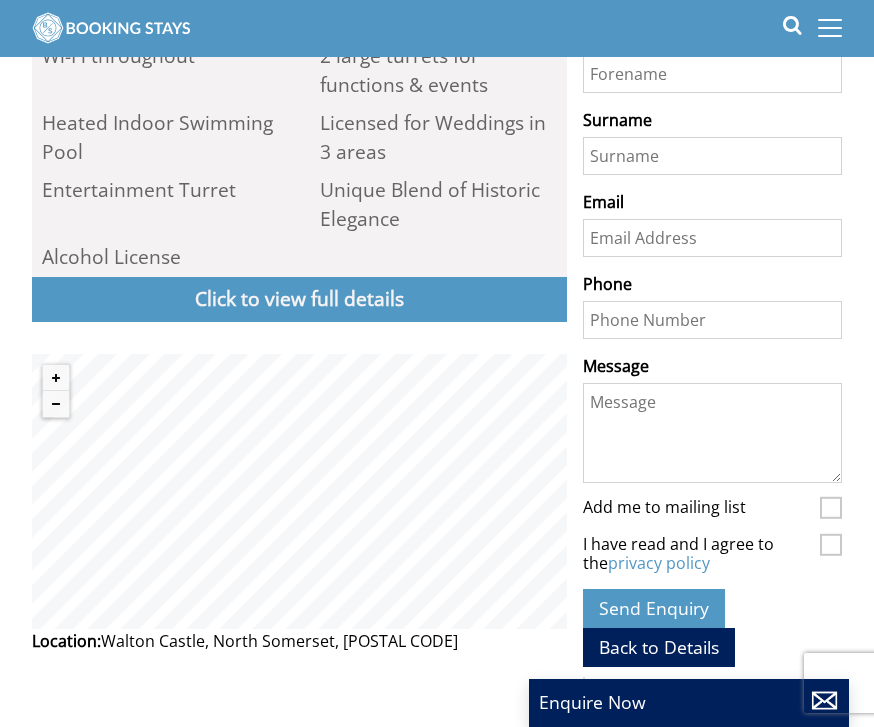click on "Click to view full details" at bounding box center (299, 299) 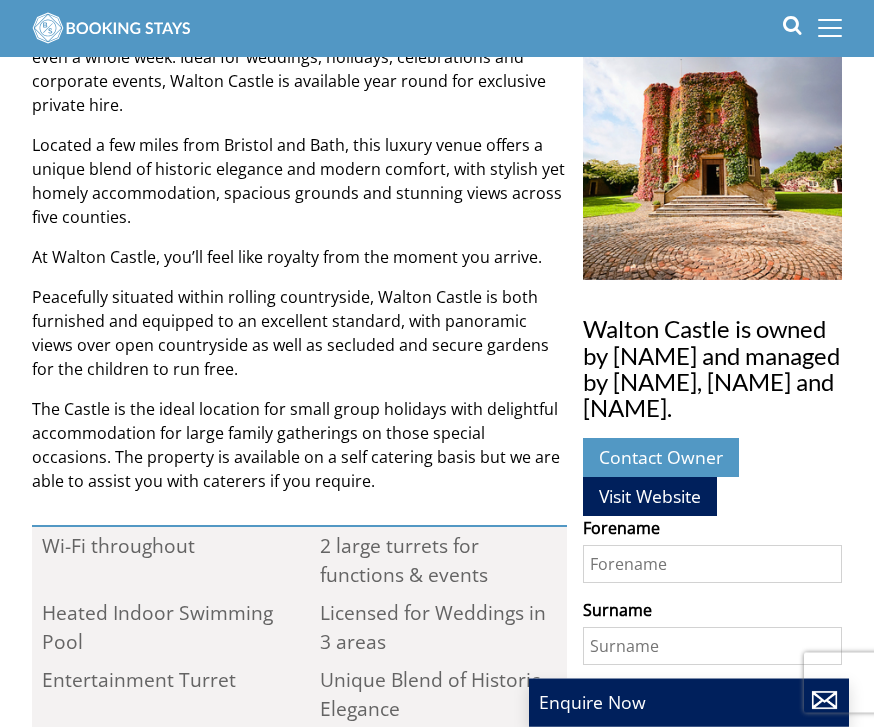 scroll, scrollTop: 728, scrollLeft: 0, axis: vertical 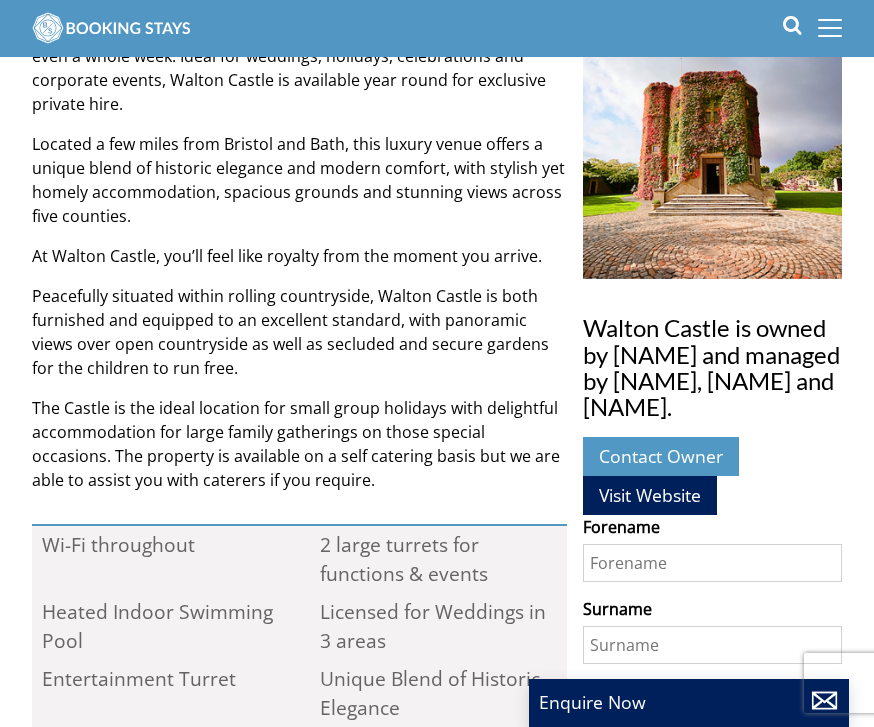 click on "Visit Website" at bounding box center [650, 495] 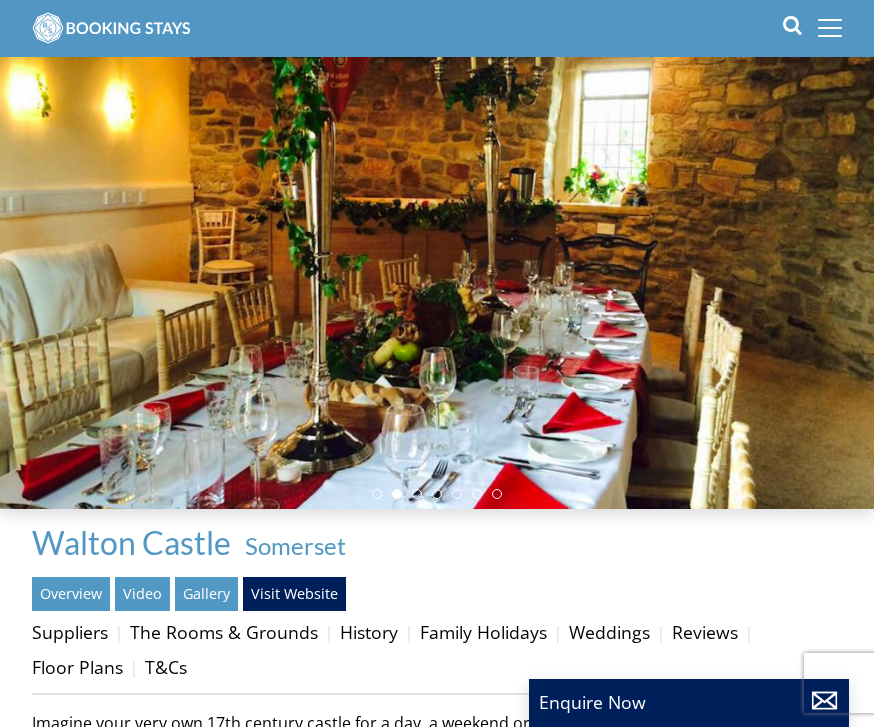 scroll, scrollTop: 56, scrollLeft: 0, axis: vertical 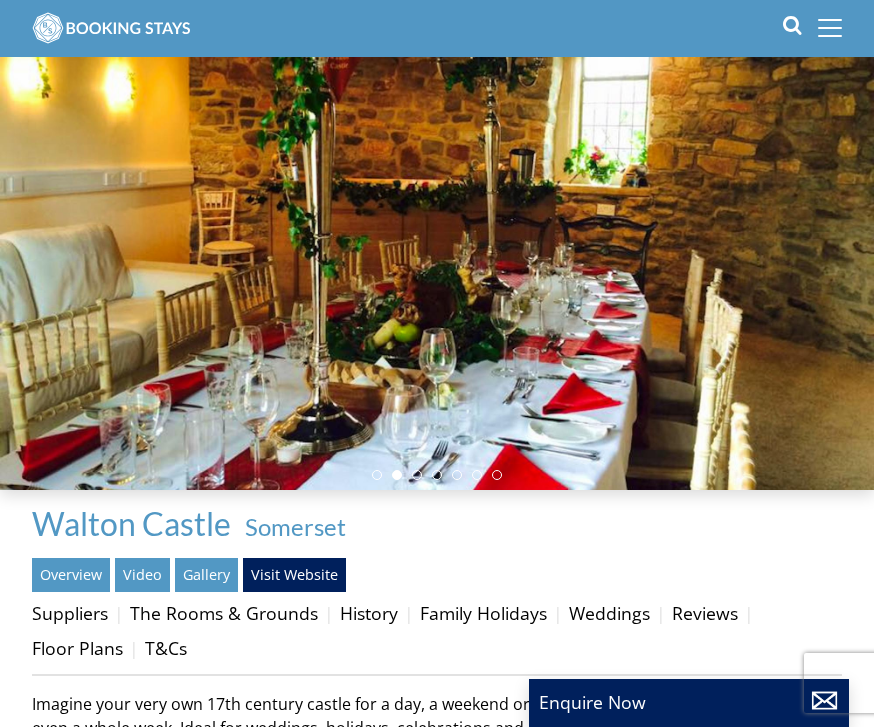 click at bounding box center (437, 245) 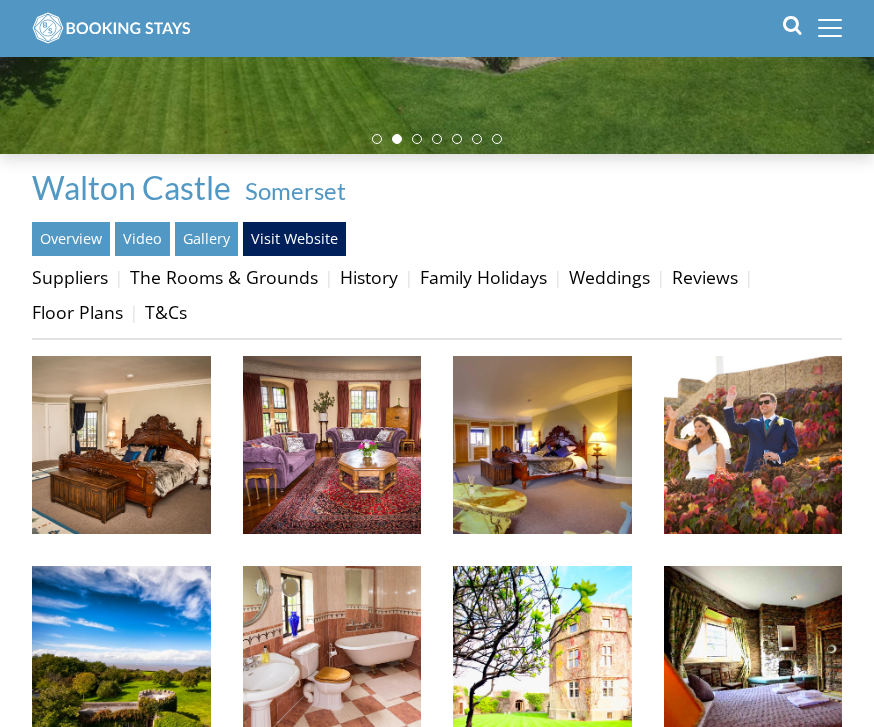 scroll, scrollTop: 392, scrollLeft: 0, axis: vertical 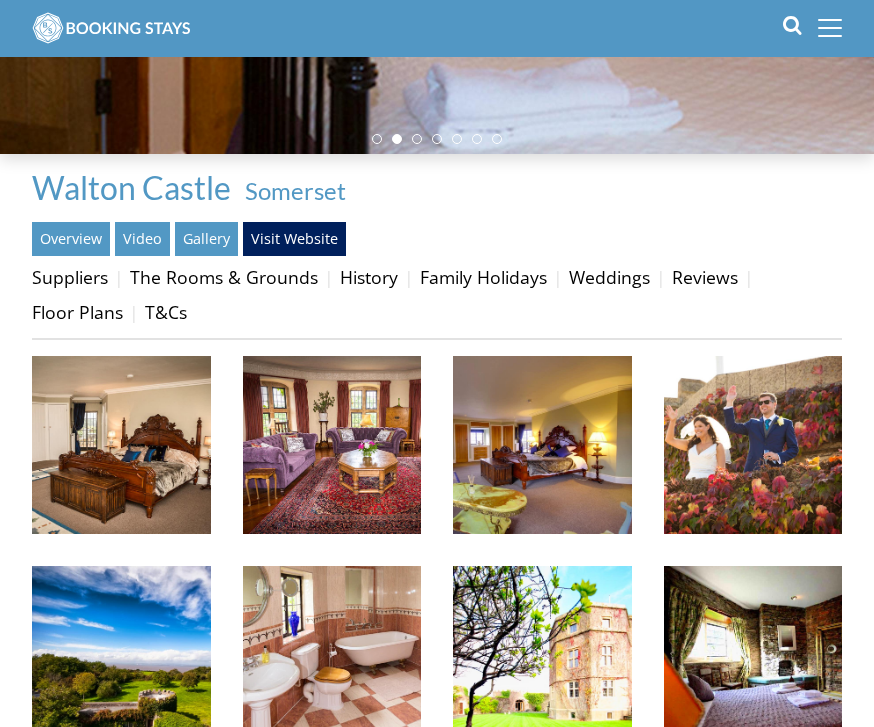 click at bounding box center [121, 445] 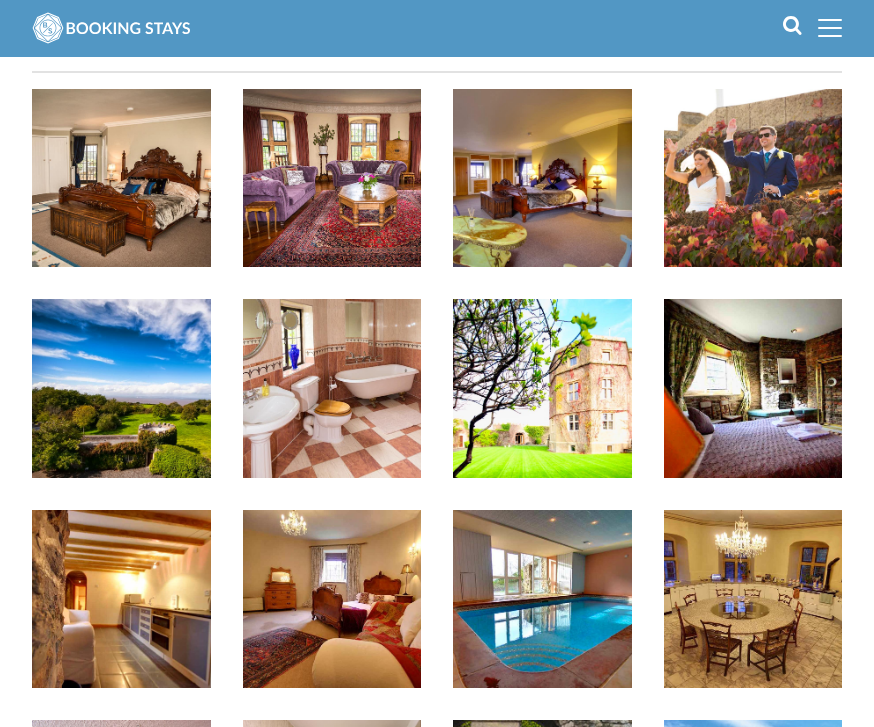 scroll, scrollTop: 659, scrollLeft: 0, axis: vertical 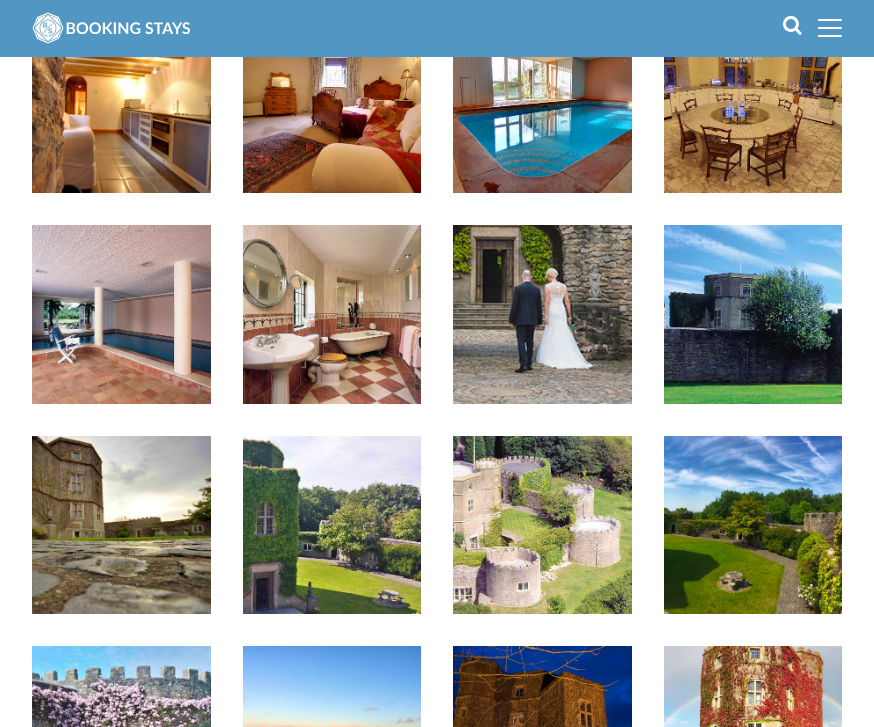 click at bounding box center (121, 525) 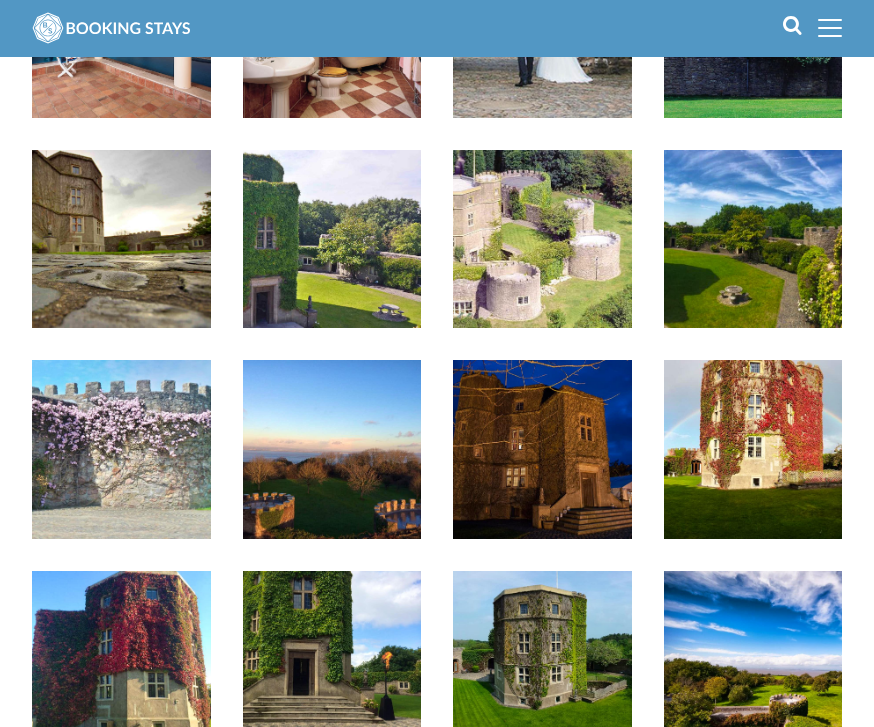 scroll, scrollTop: 1442, scrollLeft: 0, axis: vertical 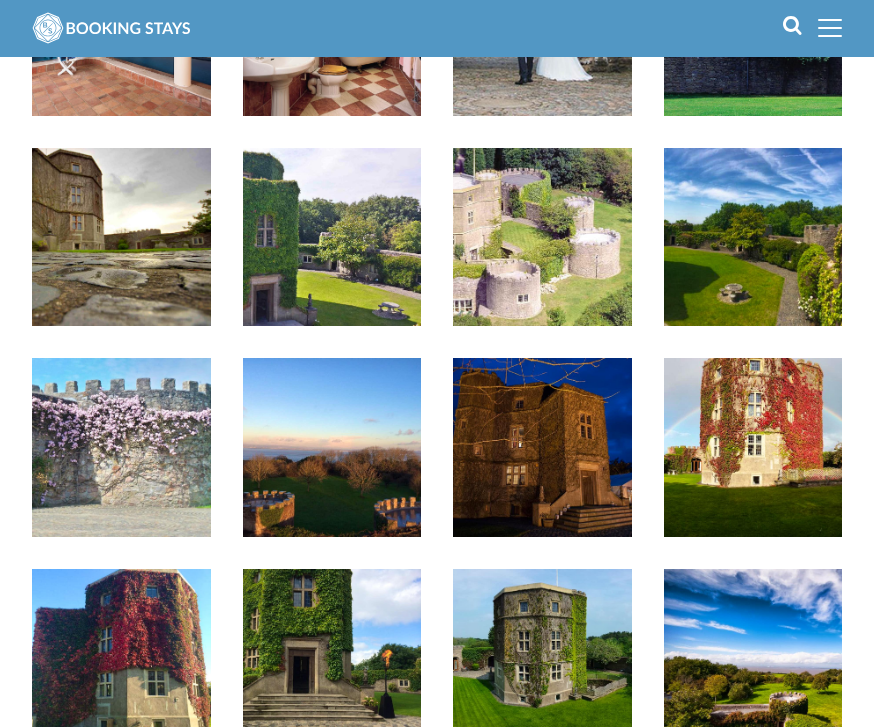 click at bounding box center [542, 447] 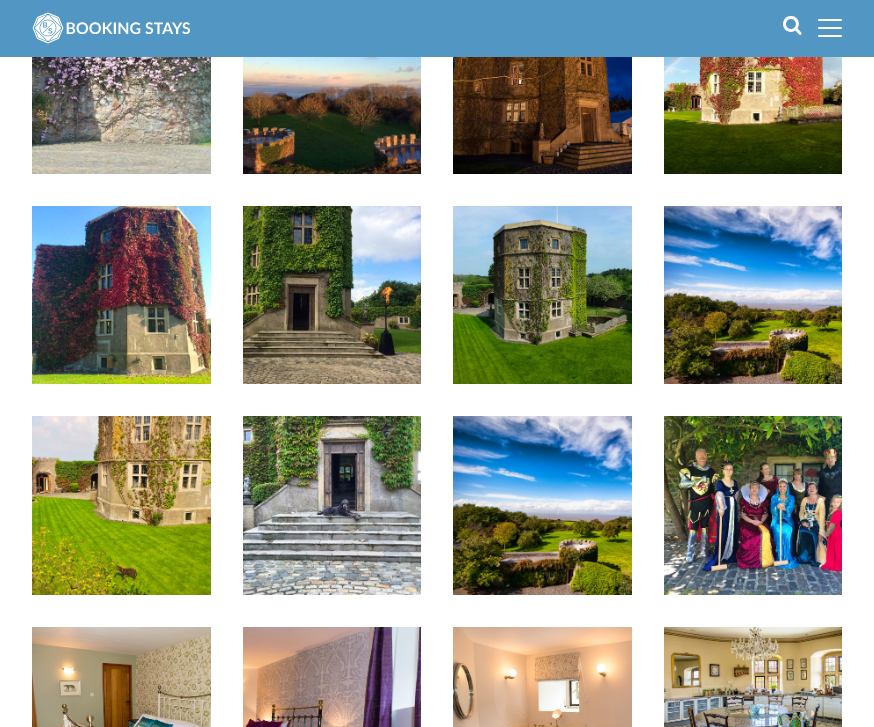 scroll, scrollTop: 1808, scrollLeft: 0, axis: vertical 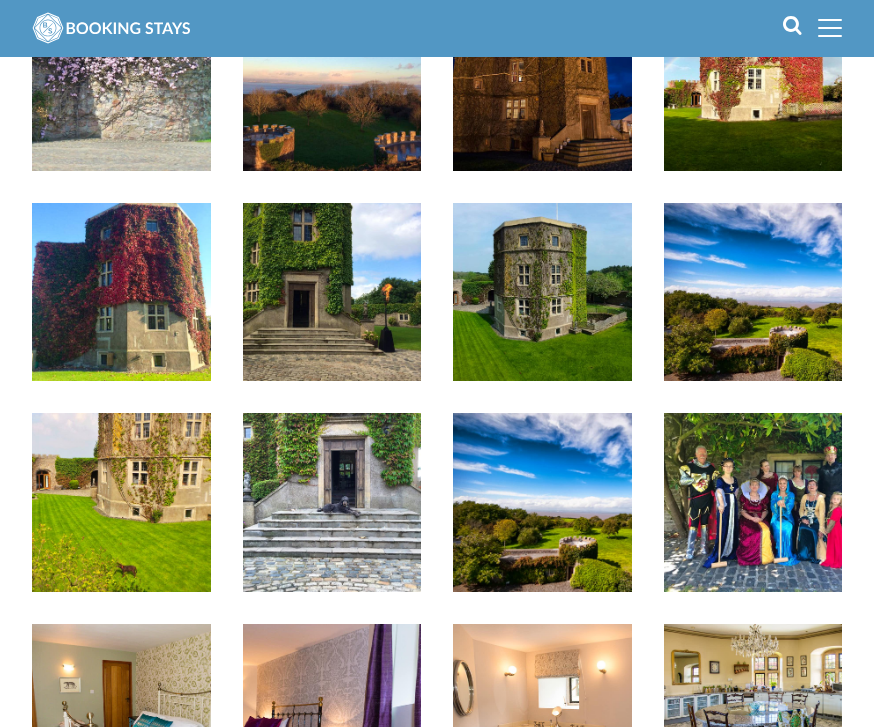 click at bounding box center [753, 502] 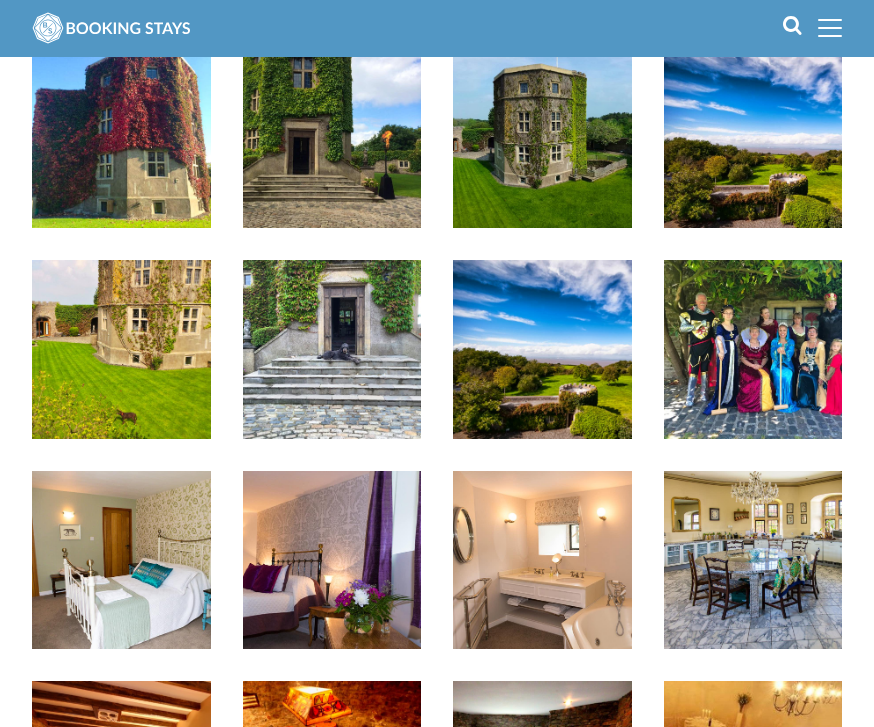 scroll, scrollTop: 1962, scrollLeft: 0, axis: vertical 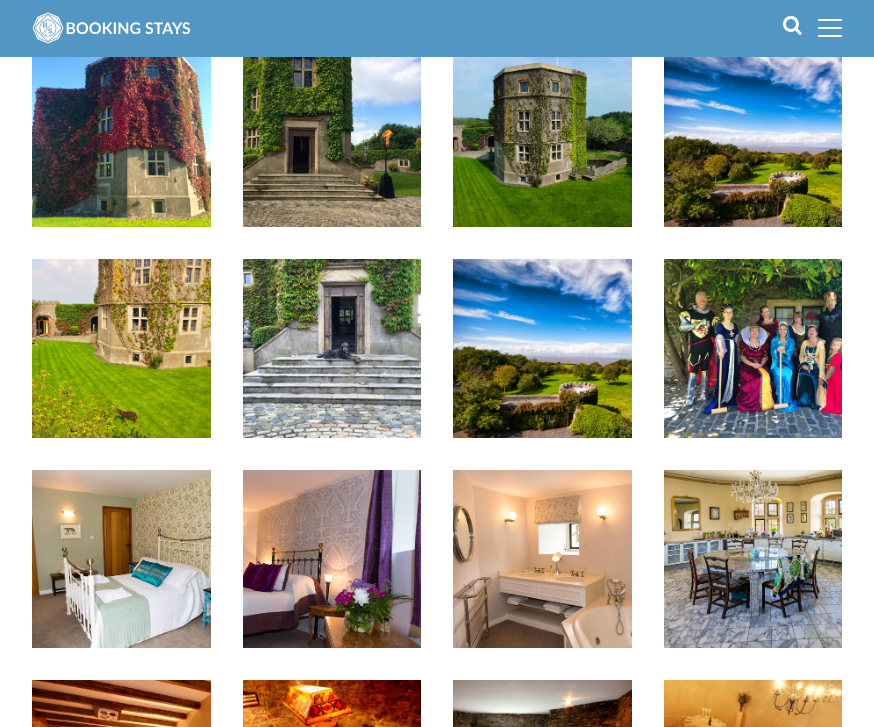 click at bounding box center (753, 559) 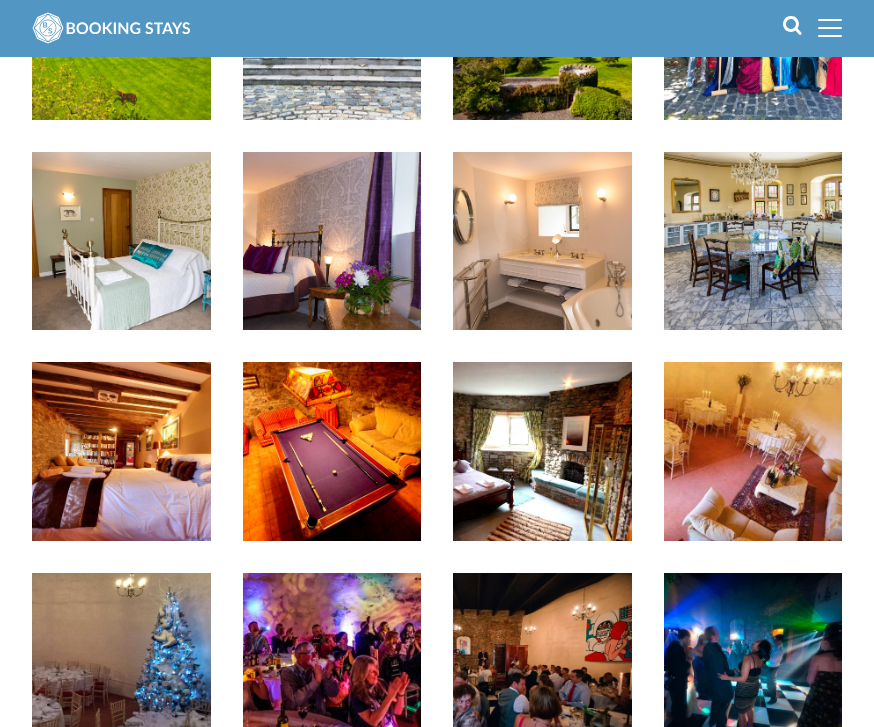 scroll, scrollTop: 2285, scrollLeft: 0, axis: vertical 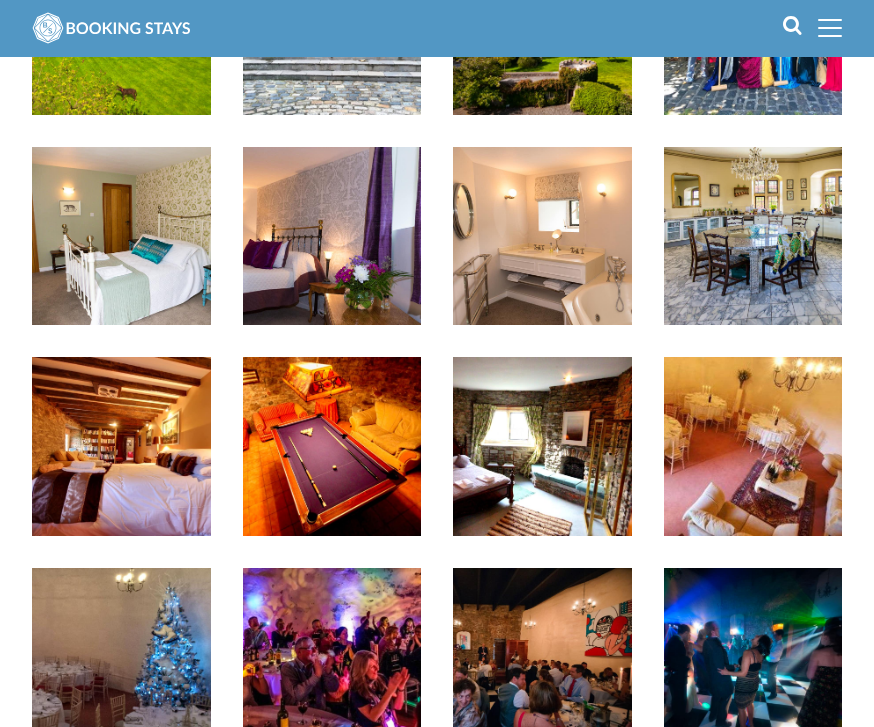 click at bounding box center (753, 446) 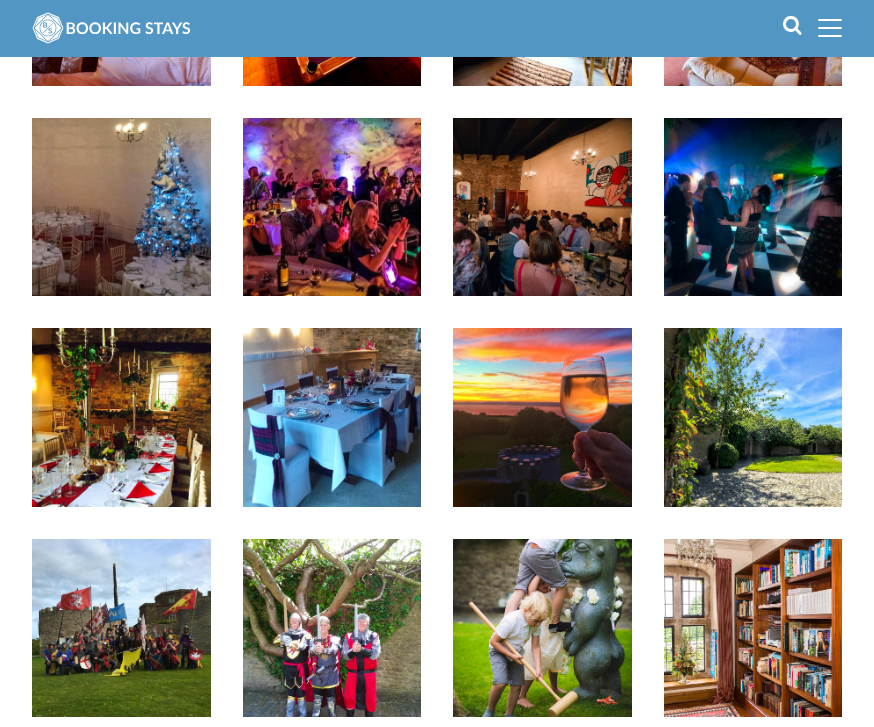 scroll, scrollTop: 2735, scrollLeft: 0, axis: vertical 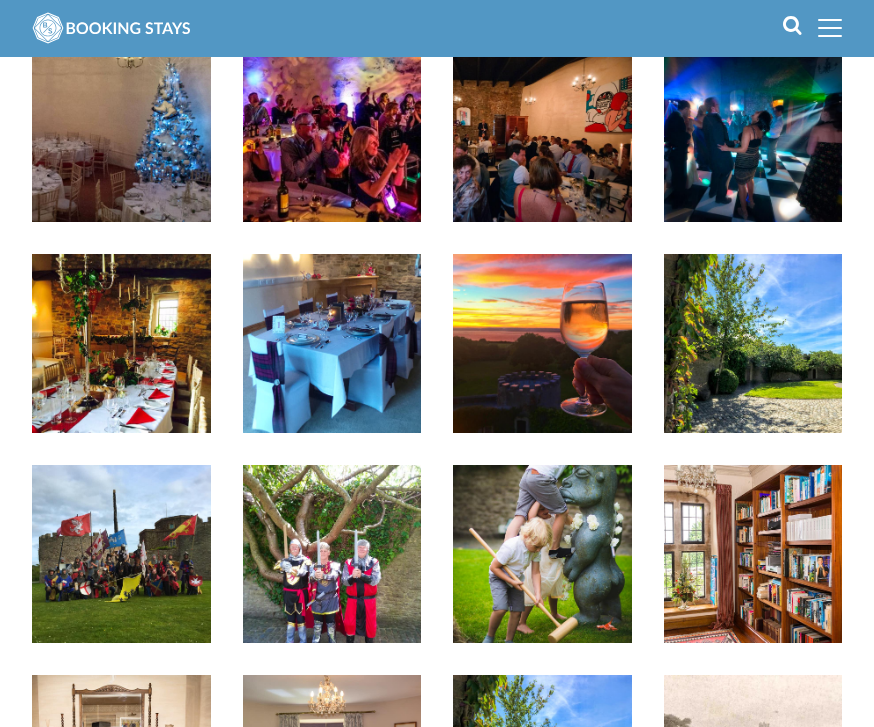 click at bounding box center (121, 343) 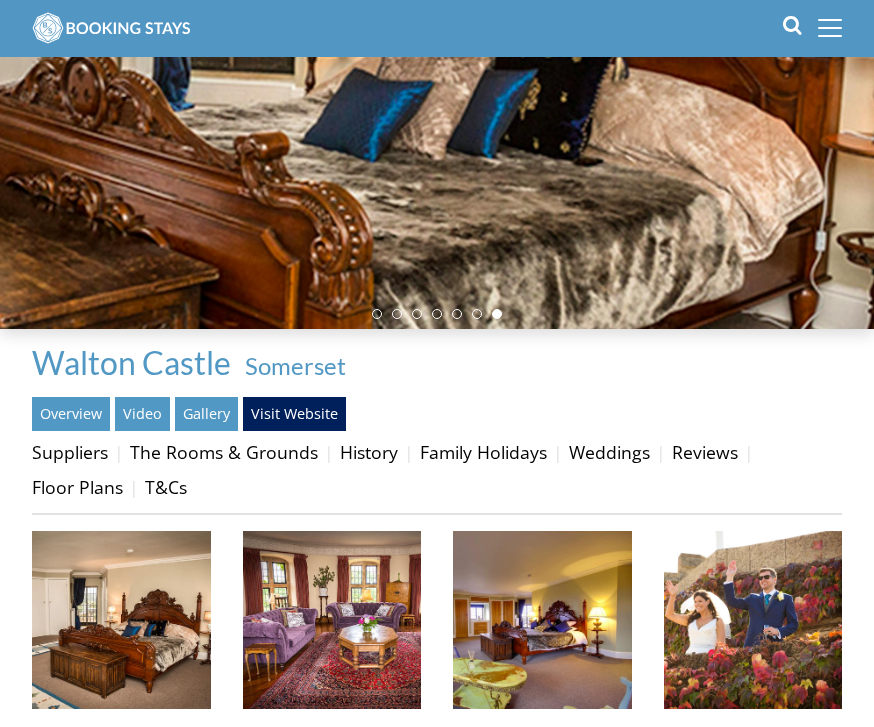 scroll, scrollTop: 217, scrollLeft: 0, axis: vertical 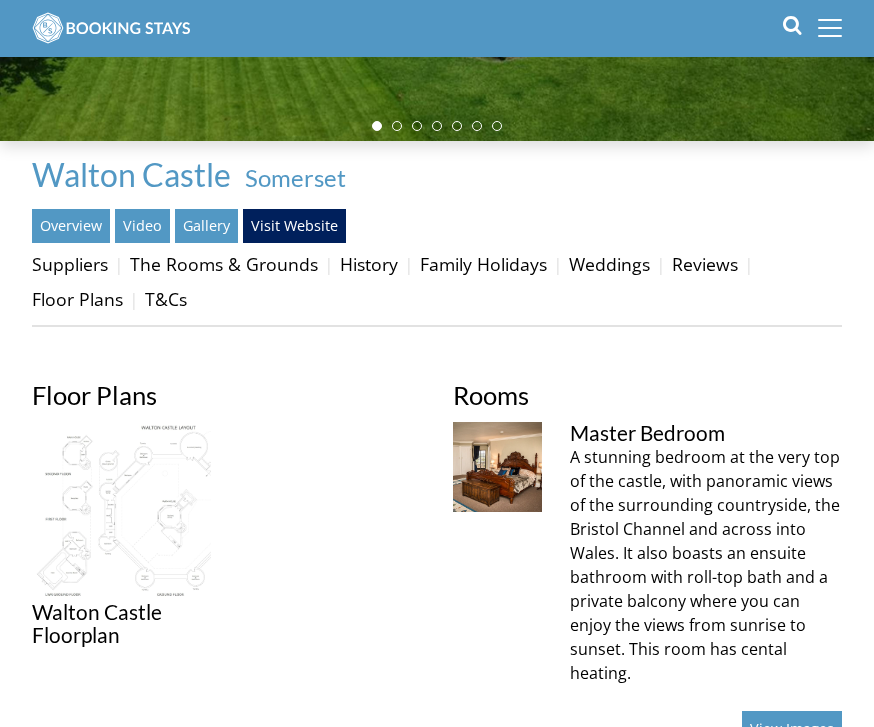 click at bounding box center [121, 511] 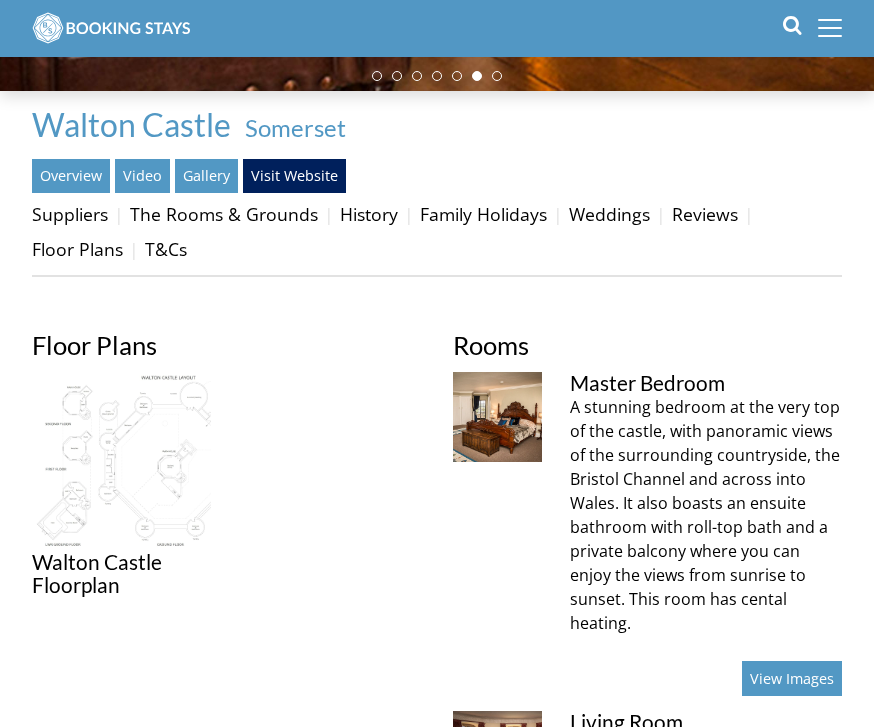 scroll, scrollTop: 499, scrollLeft: 0, axis: vertical 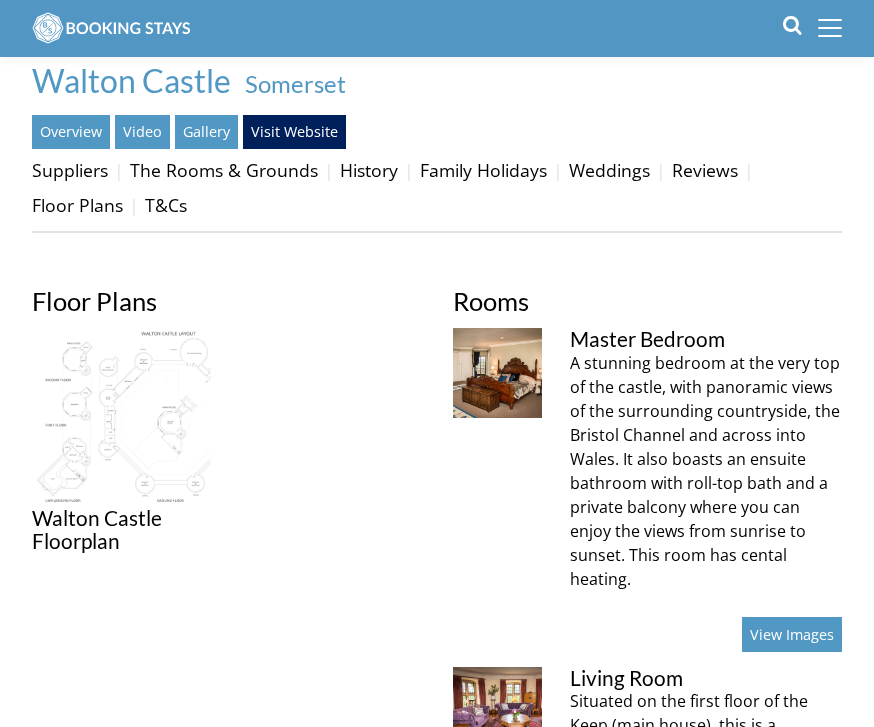 click at bounding box center (121, 417) 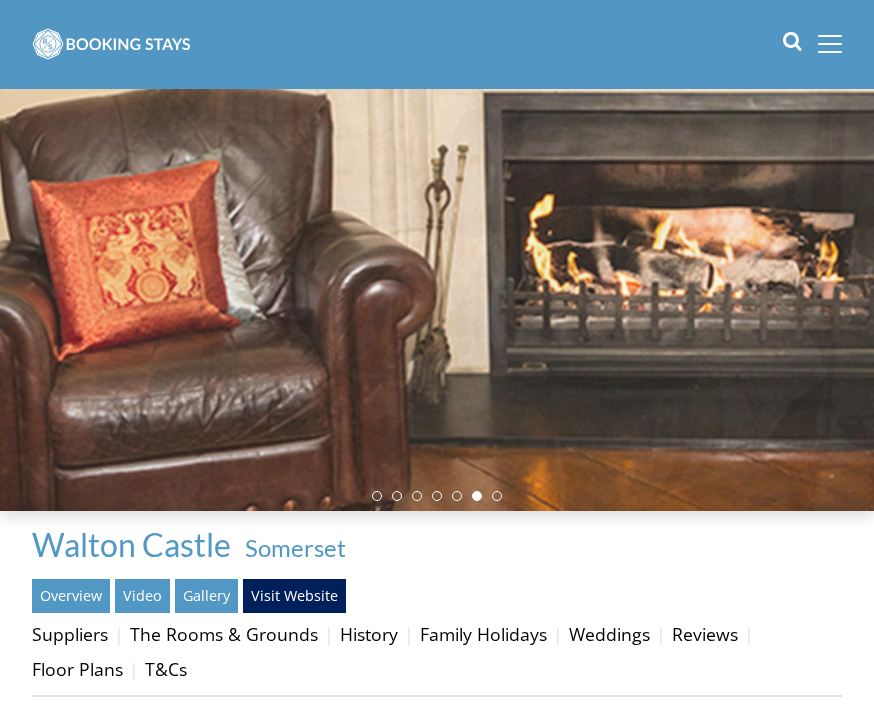 scroll, scrollTop: 0, scrollLeft: 0, axis: both 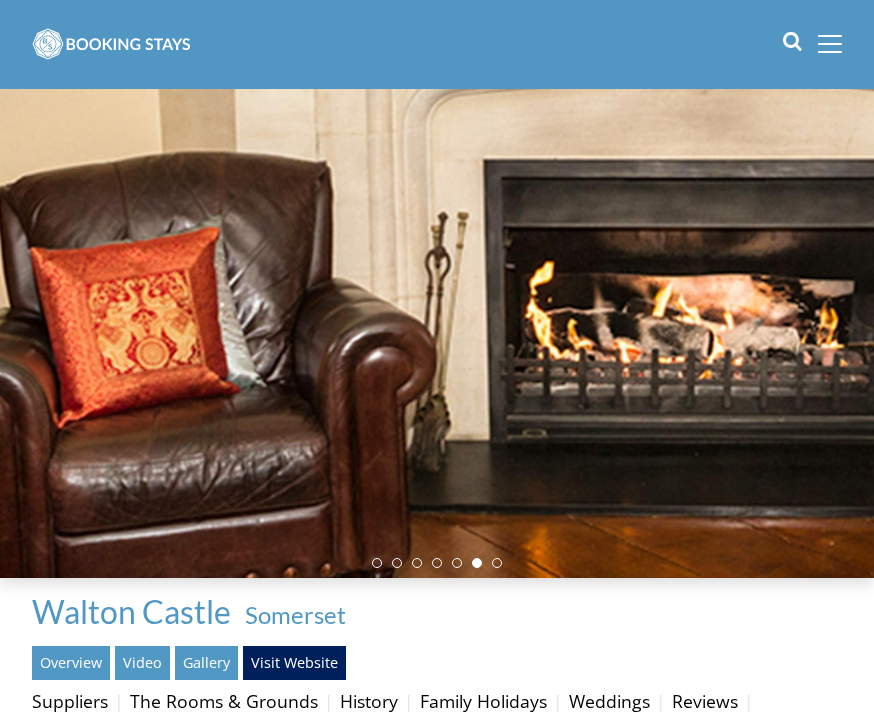 click at bounding box center (830, 44) 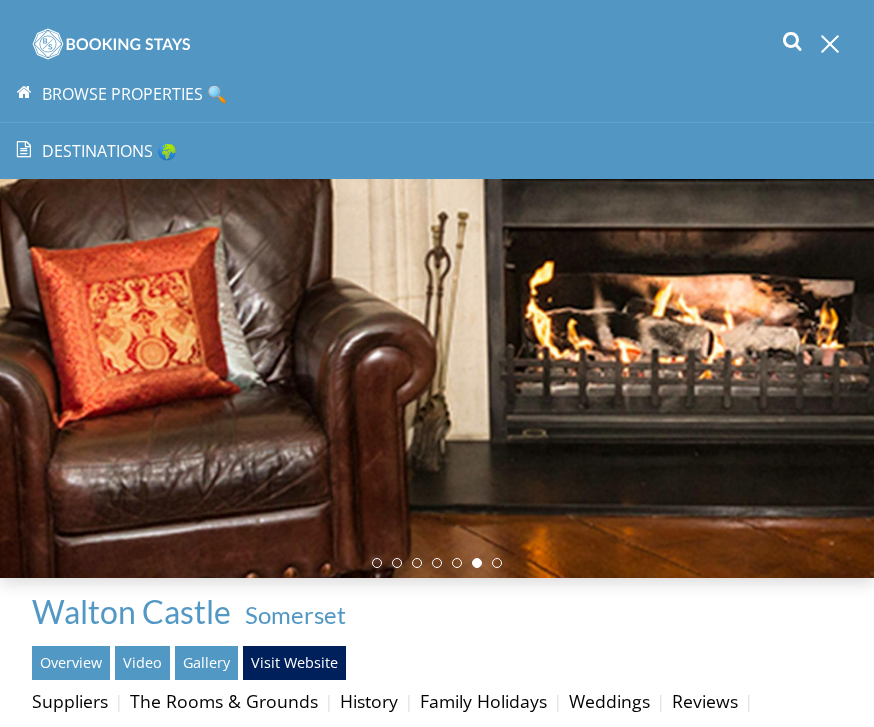 click at bounding box center [437, 333] 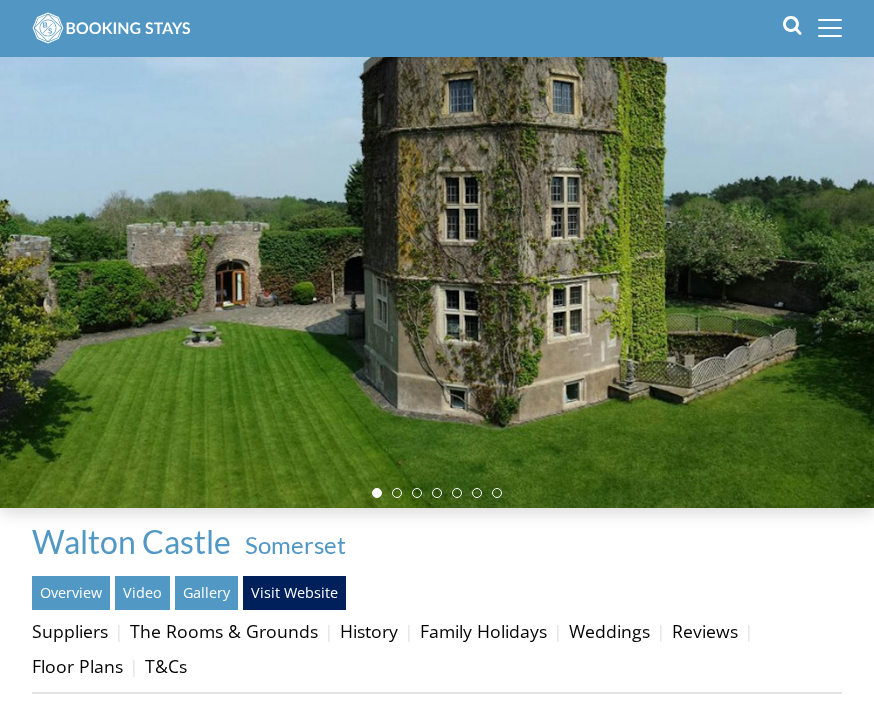 scroll, scrollTop: 0, scrollLeft: 0, axis: both 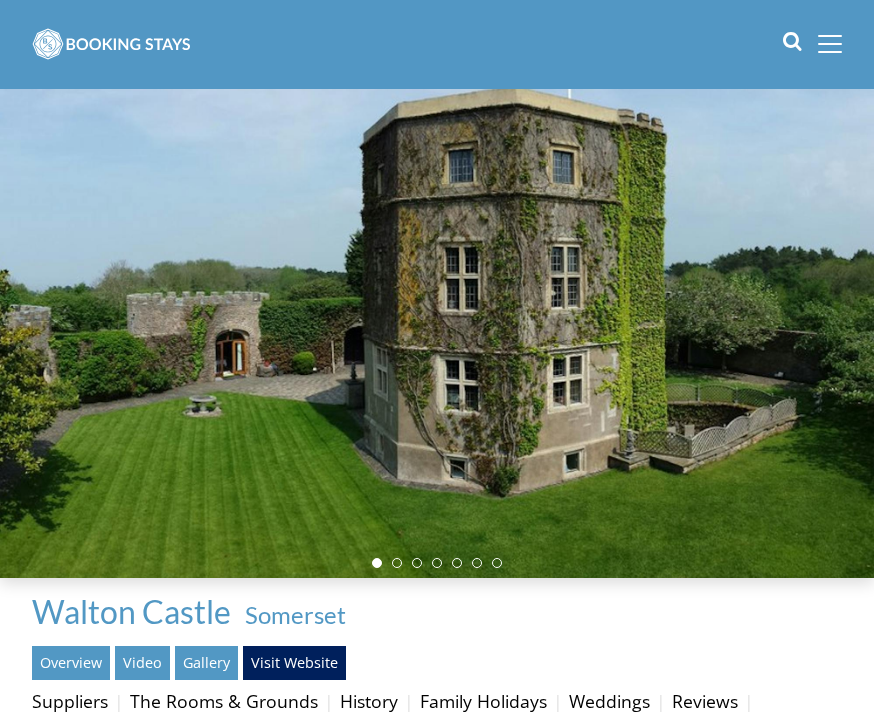 click at bounding box center [830, 44] 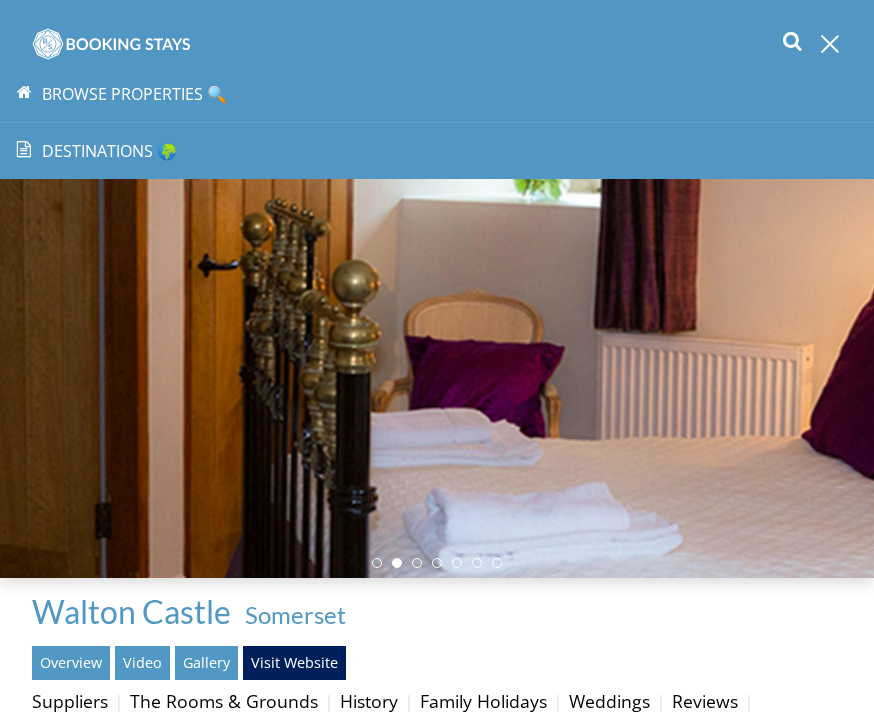 click at bounding box center (437, 333) 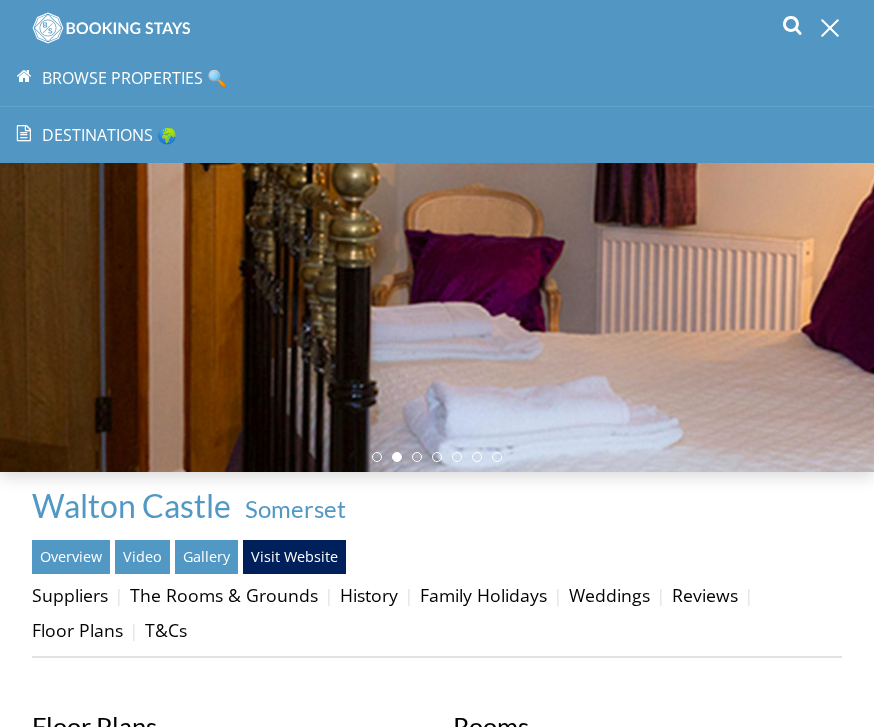 scroll, scrollTop: 75, scrollLeft: 0, axis: vertical 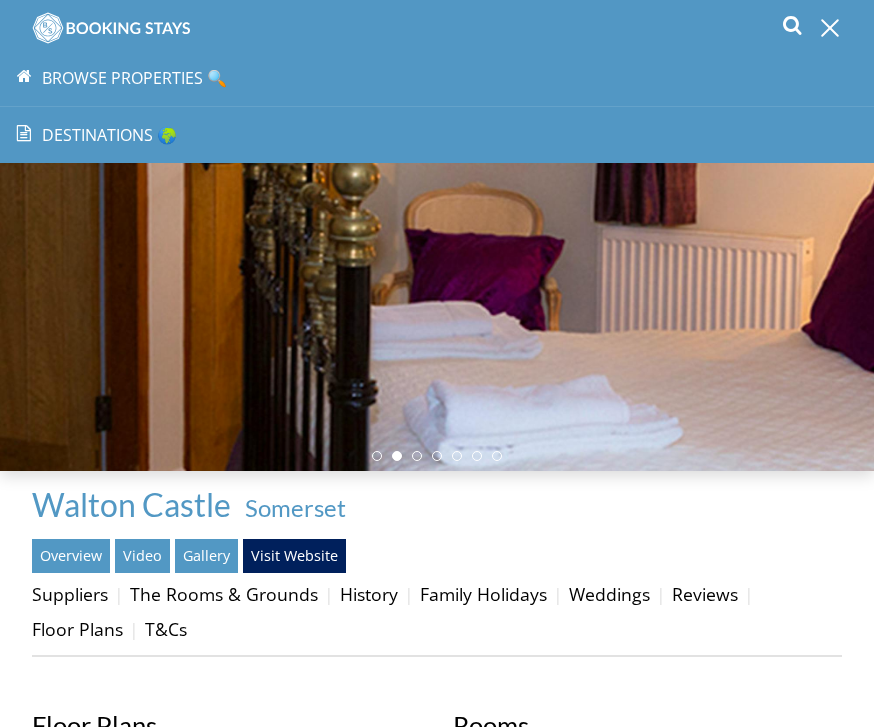 click on "Visit Website" at bounding box center [294, 556] 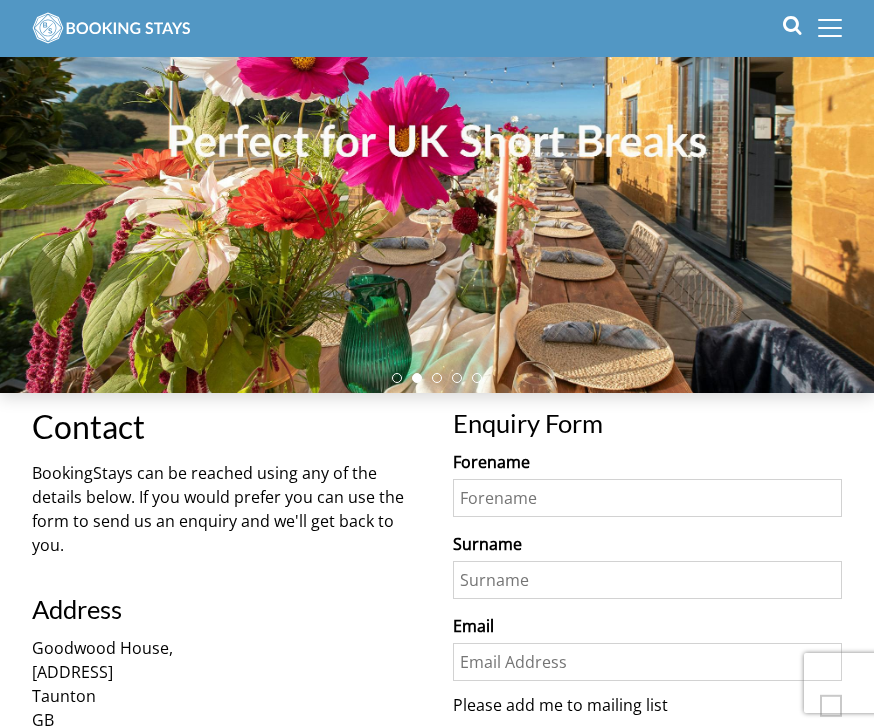 scroll, scrollTop: 0, scrollLeft: 0, axis: both 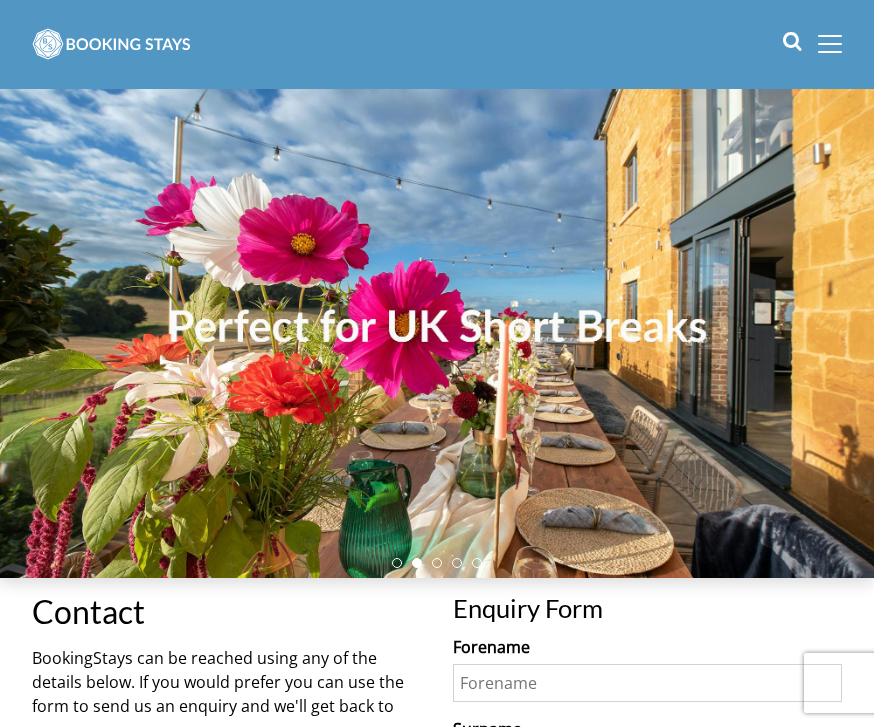 click at bounding box center [830, 44] 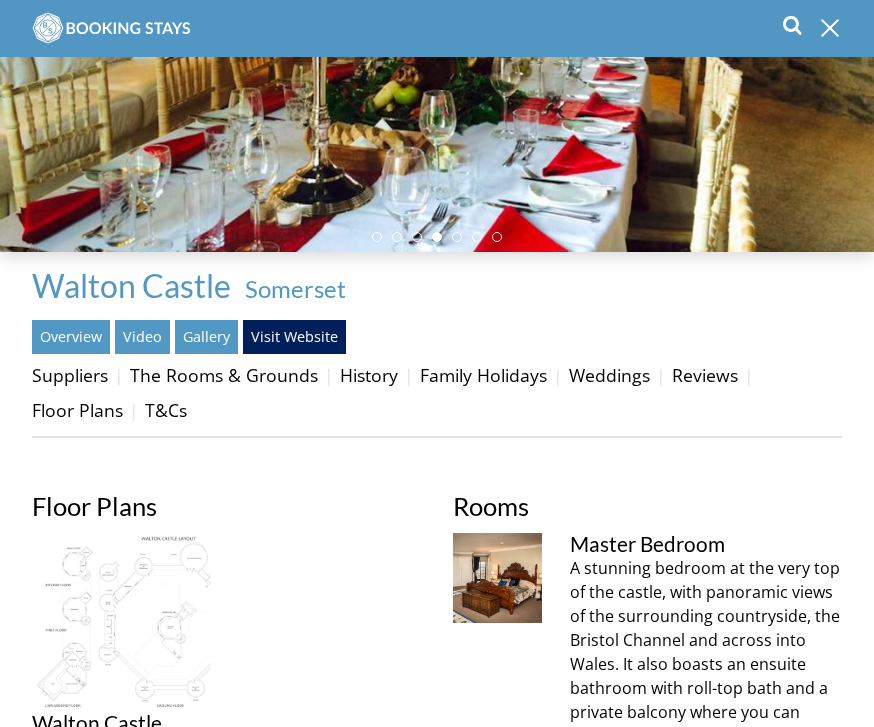 scroll, scrollTop: 299, scrollLeft: 0, axis: vertical 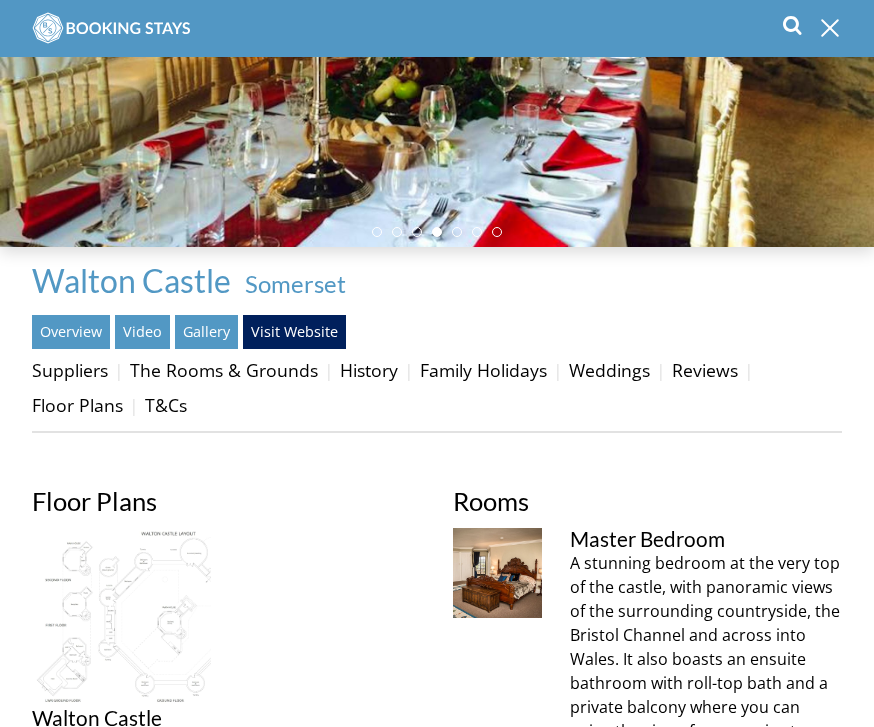 click on "Walton Castle" at bounding box center (131, 280) 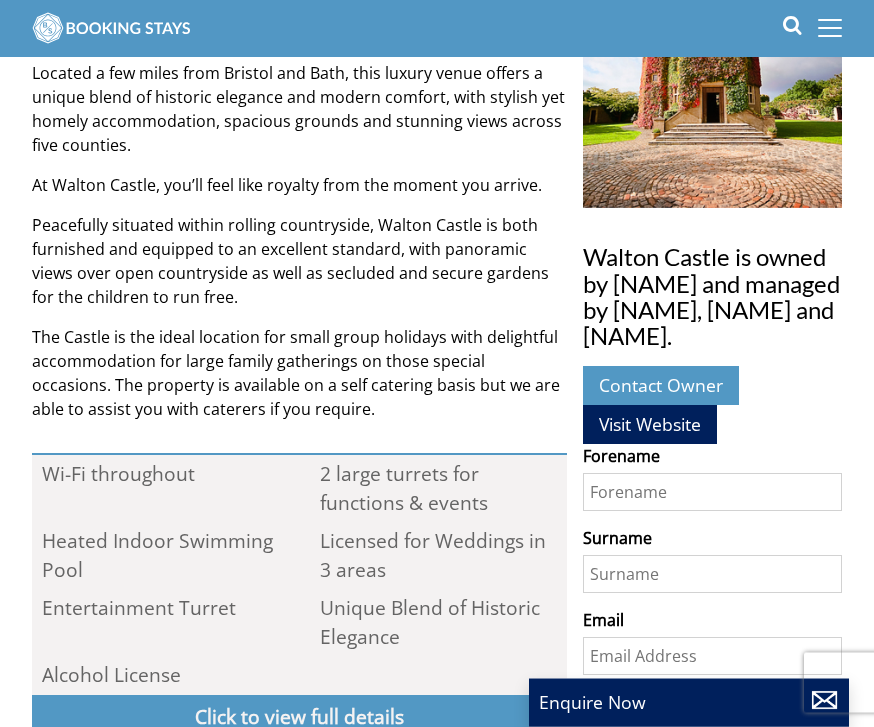 scroll, scrollTop: 799, scrollLeft: 0, axis: vertical 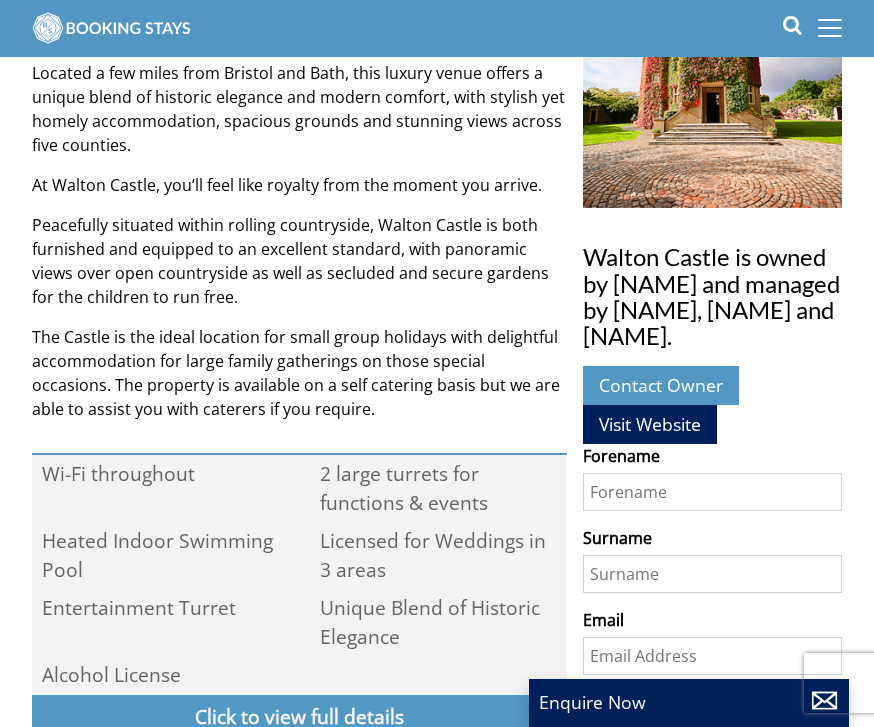 click on "Visit Website" at bounding box center (650, 424) 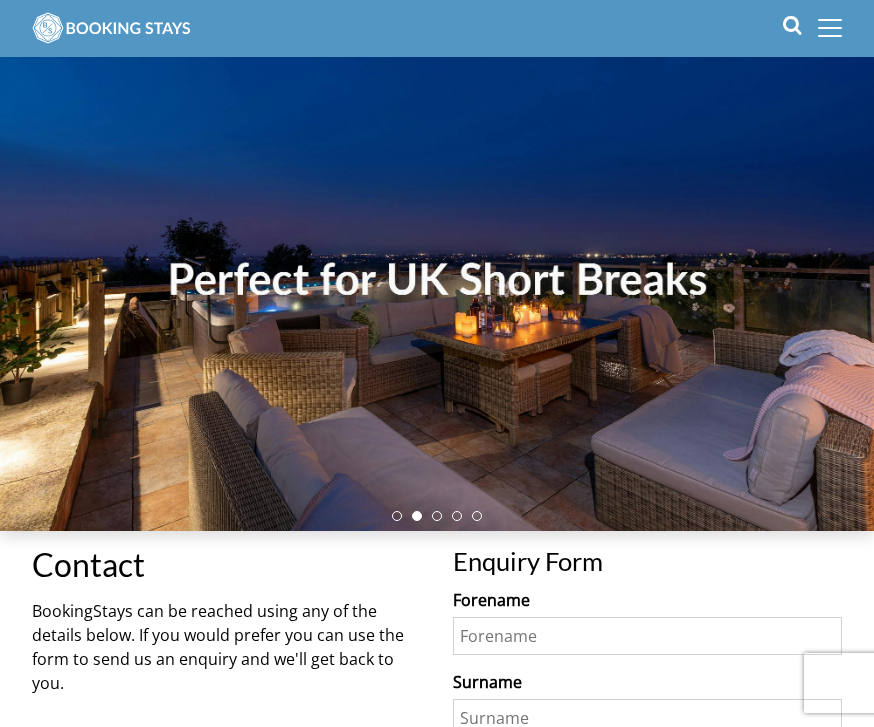 scroll, scrollTop: 0, scrollLeft: 0, axis: both 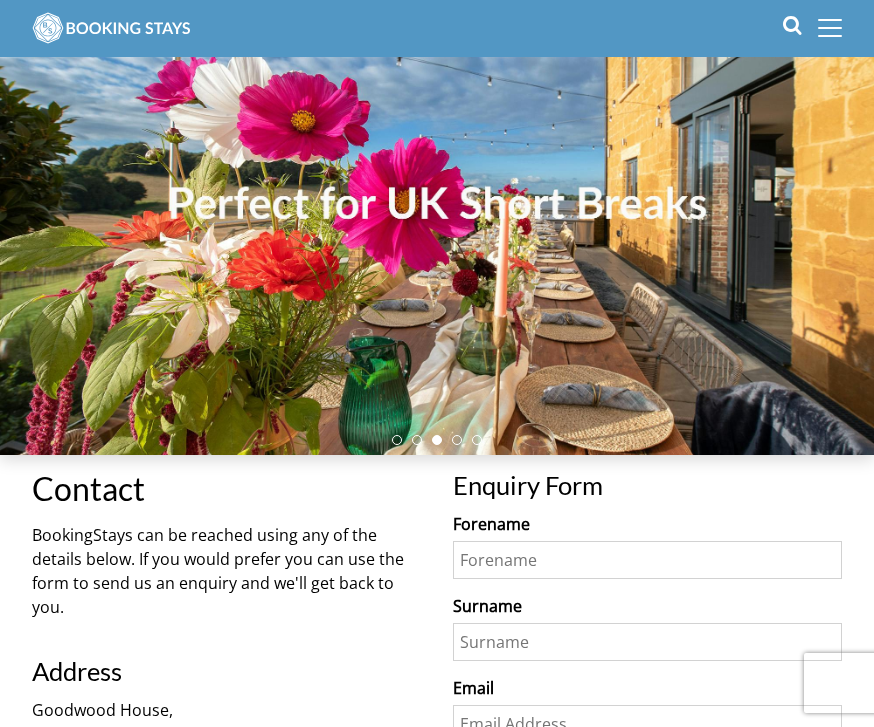 click at bounding box center (830, 28) 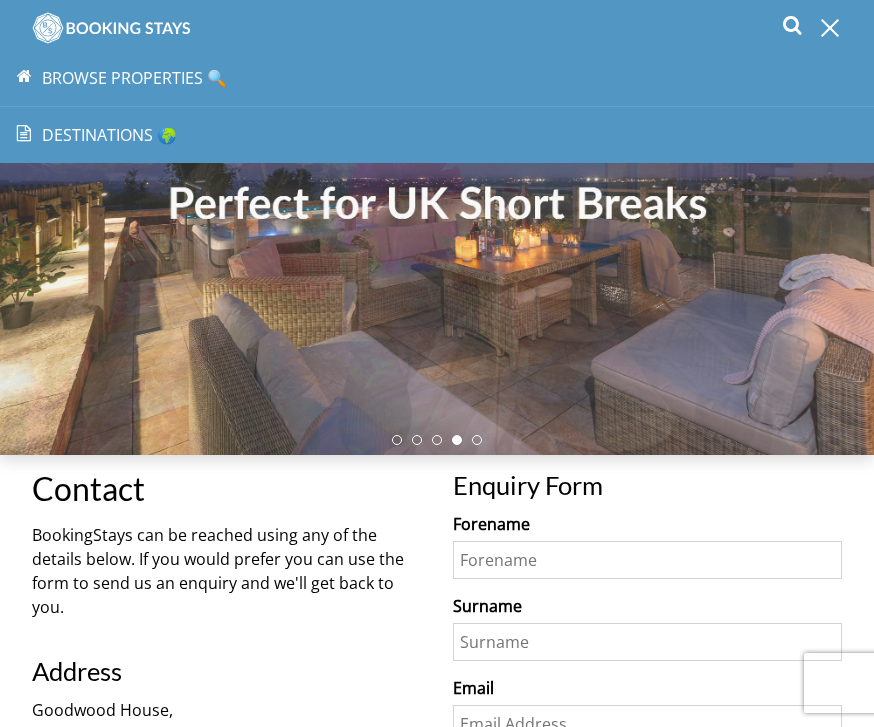 click on "Browse Properties 🔍" at bounding box center (437, 78) 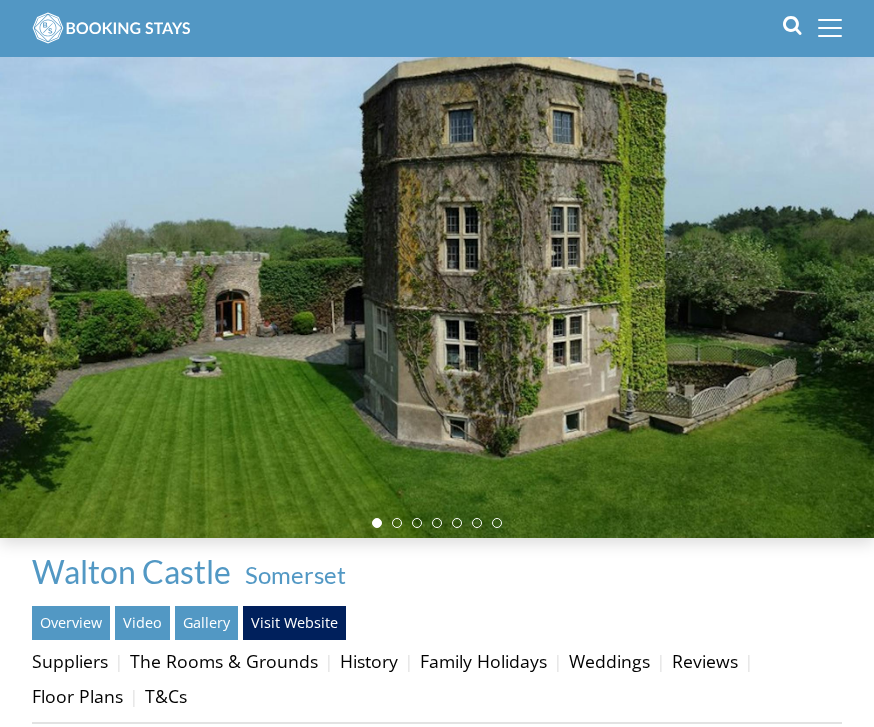 scroll, scrollTop: 0, scrollLeft: 0, axis: both 